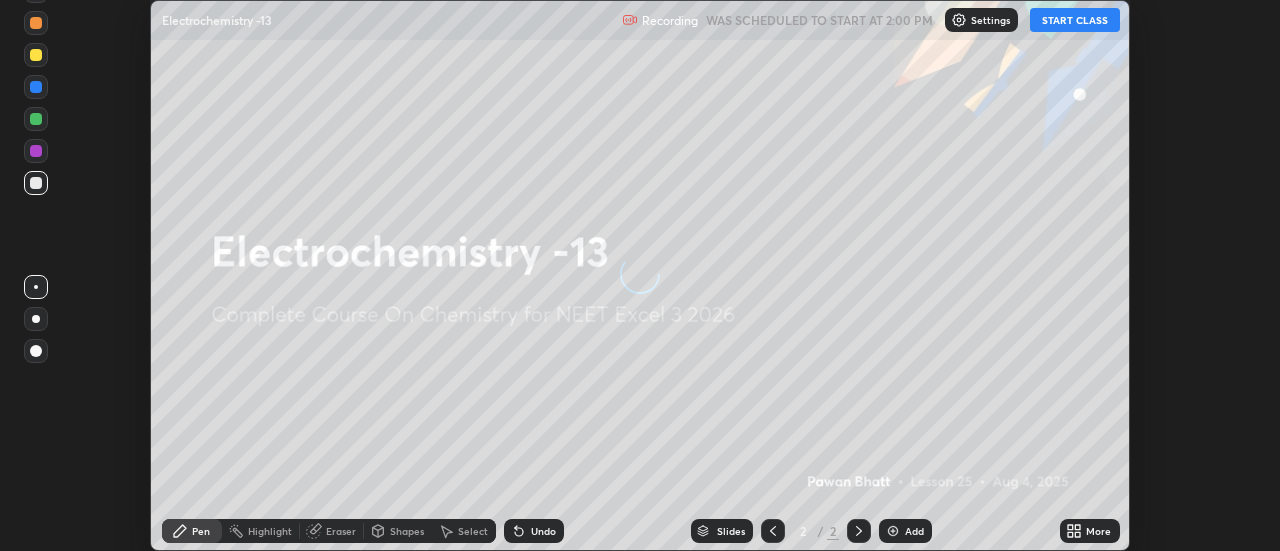 scroll, scrollTop: 0, scrollLeft: 0, axis: both 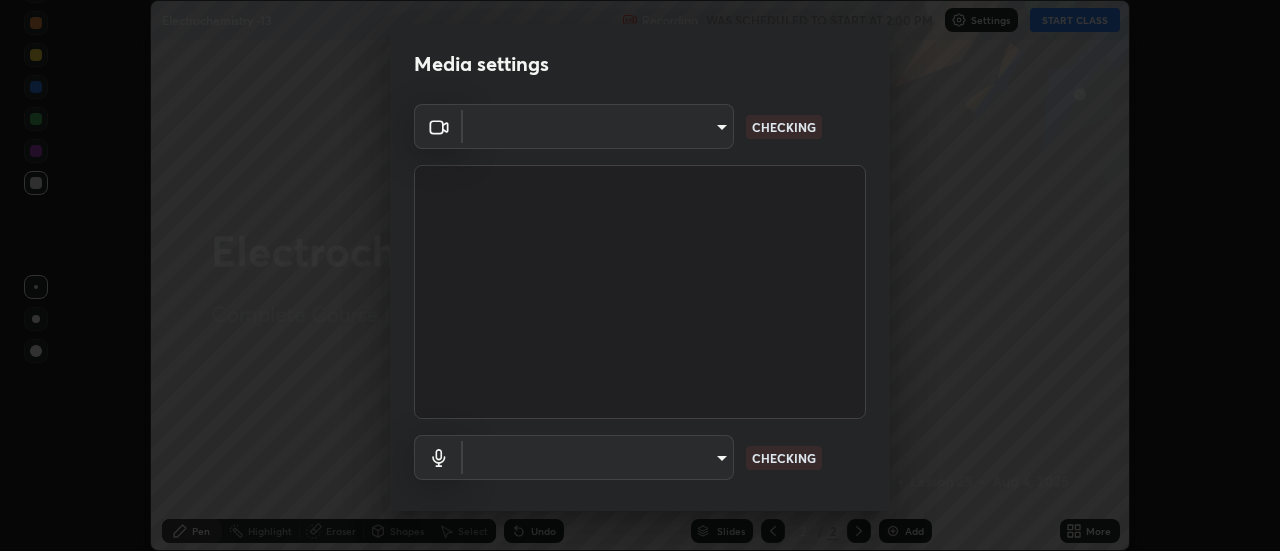 click on "Erase all Electrochemistry -13 Recording WAS SCHEDULED TO START AT  [TIME] Settings START CLASS Setting up your live class Electrochemistry -13 • L[NUMBER] of Complete Course On Chemistry for NEET Excel 3 2026 [FIRST] [LAST] Pen Highlight Eraser Shapes Select Undo Slides 2 / 2 Add More No doubts shared Encourage your learners to ask a doubt for better clarity Report an issue Reason for reporting Buffering Chat not working Audio - Video sync issue Educator video quality low ​ Attach an image Report Media settings ​ CHECKING ​ CHECKING 1 / 5 Next" at bounding box center [640, 275] 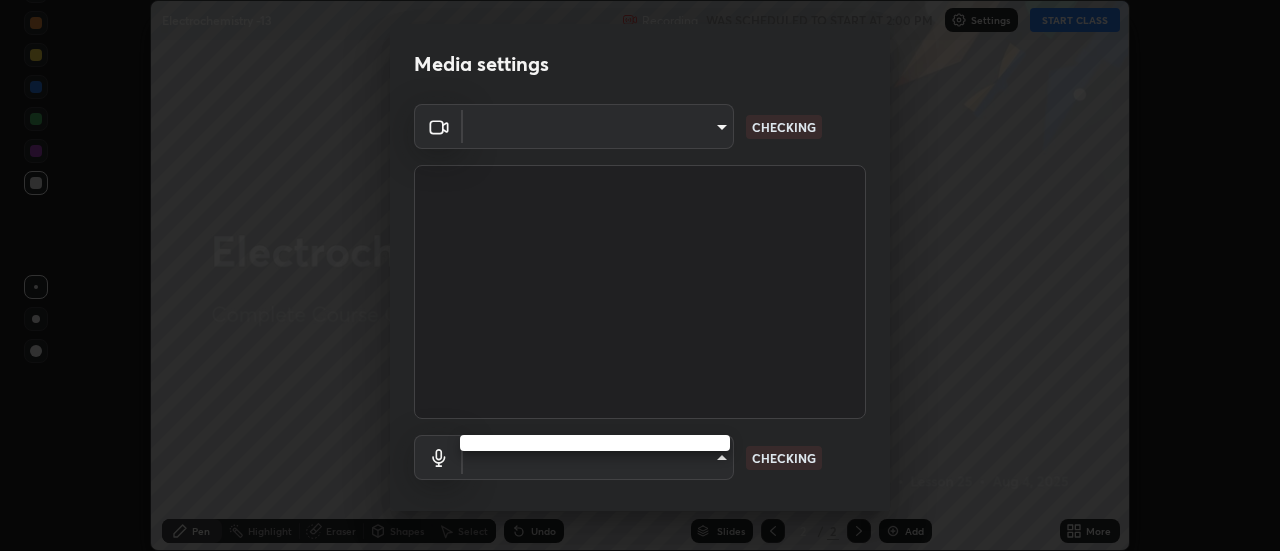 type on "cf8053163bb2f7d6ecf3d6bd7b4235d237b850a42bc303a0614f26eb784a67d0" 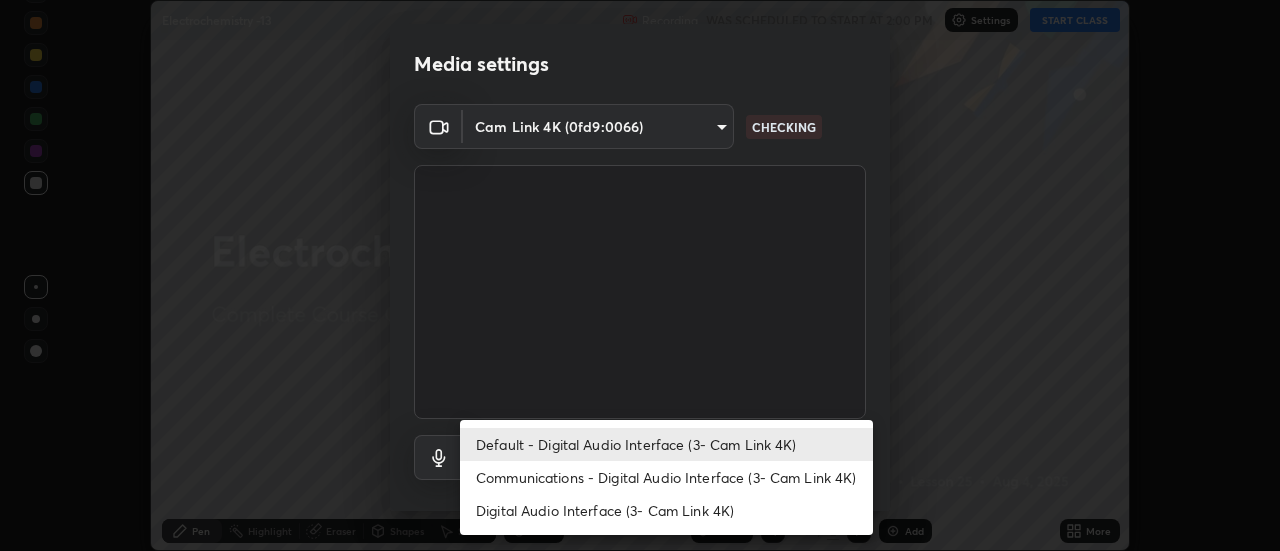 click on "Communications - Digital Audio Interface (3- Cam Link 4K)" at bounding box center [666, 477] 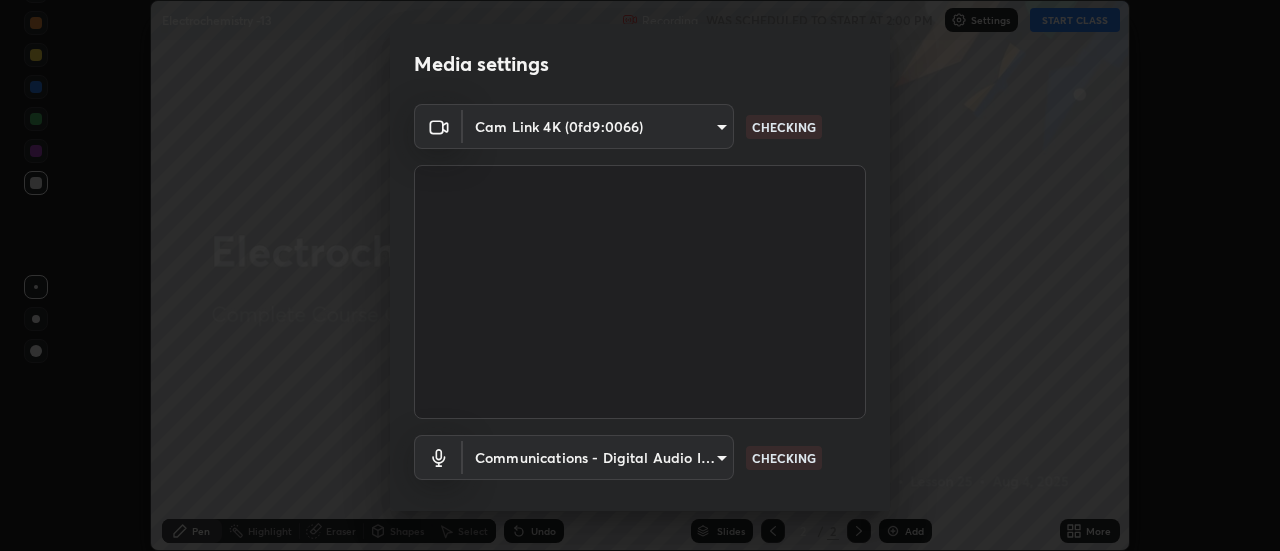 scroll, scrollTop: 105, scrollLeft: 0, axis: vertical 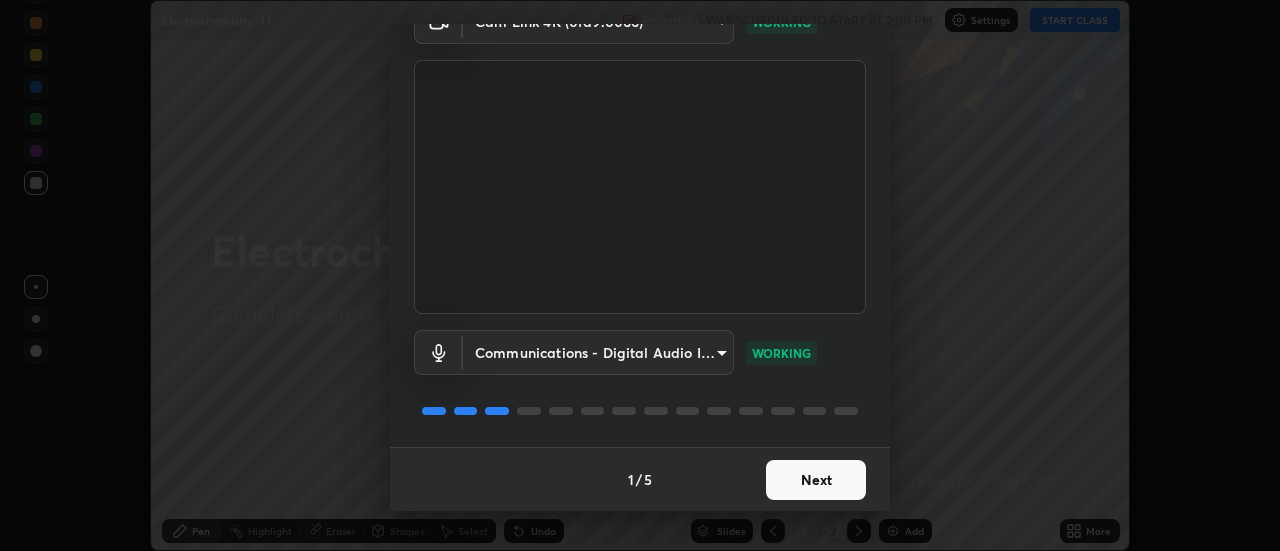 click on "Next" at bounding box center (816, 480) 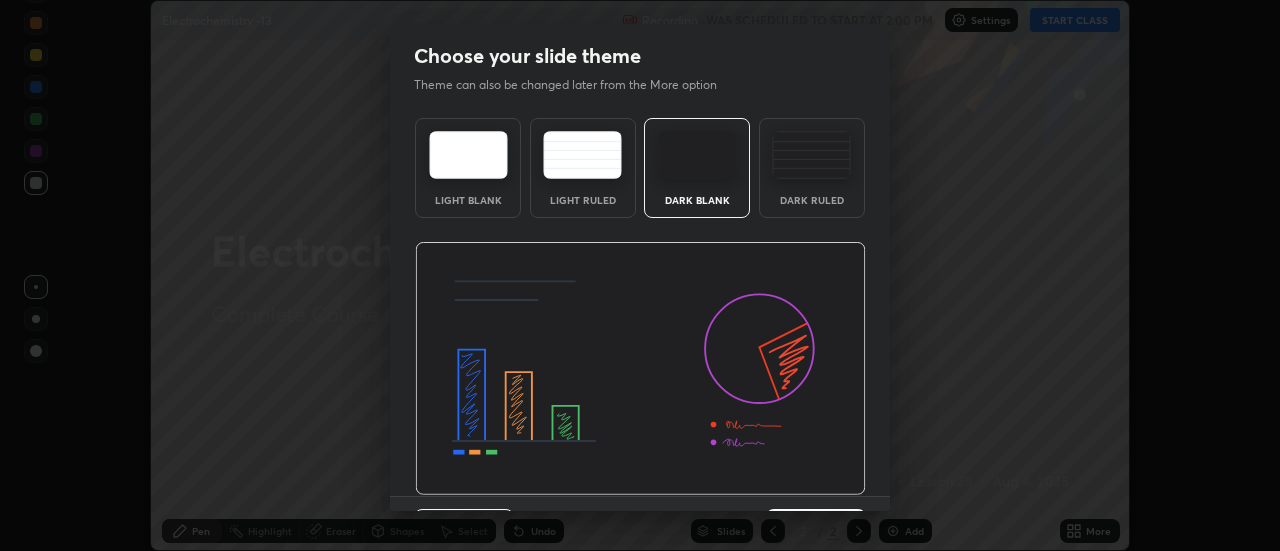 click at bounding box center (640, 369) 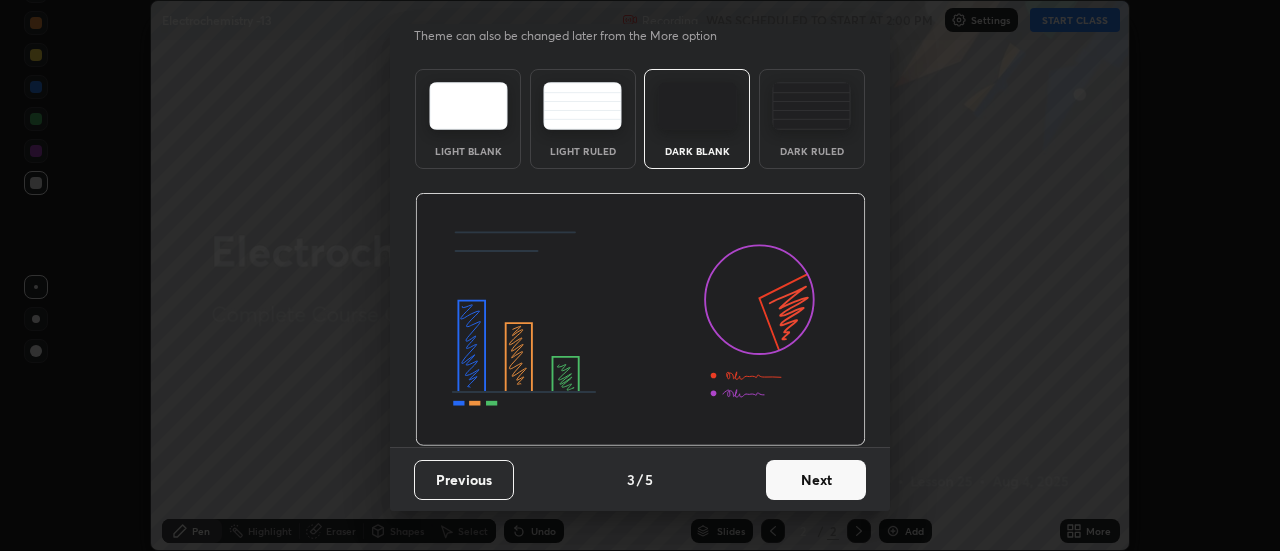 click on "Next" at bounding box center [816, 480] 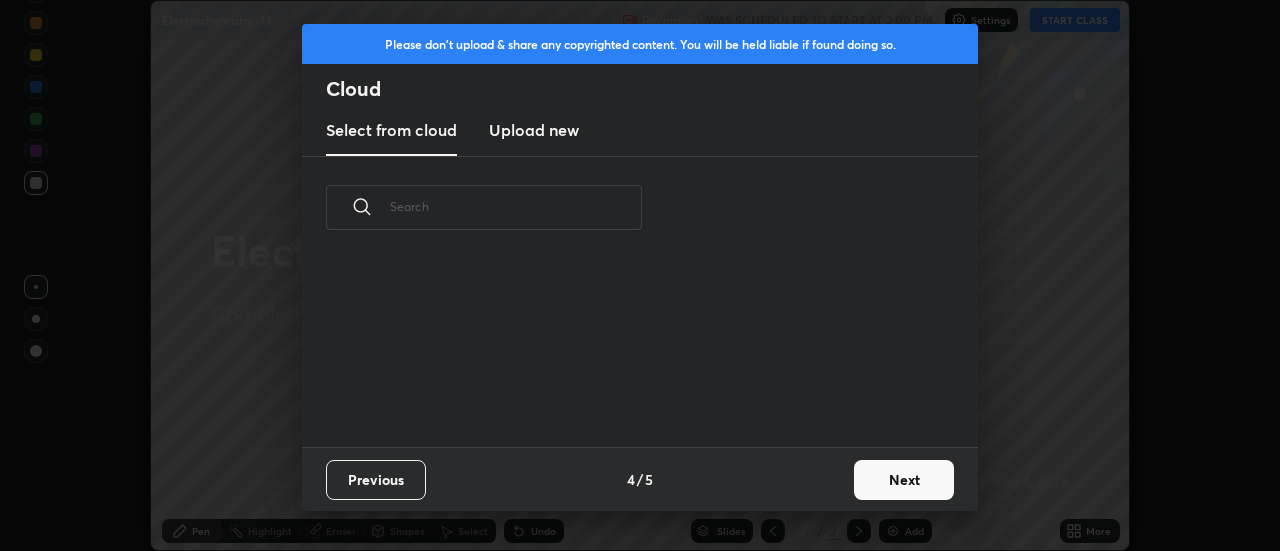 click on "Next" at bounding box center (904, 480) 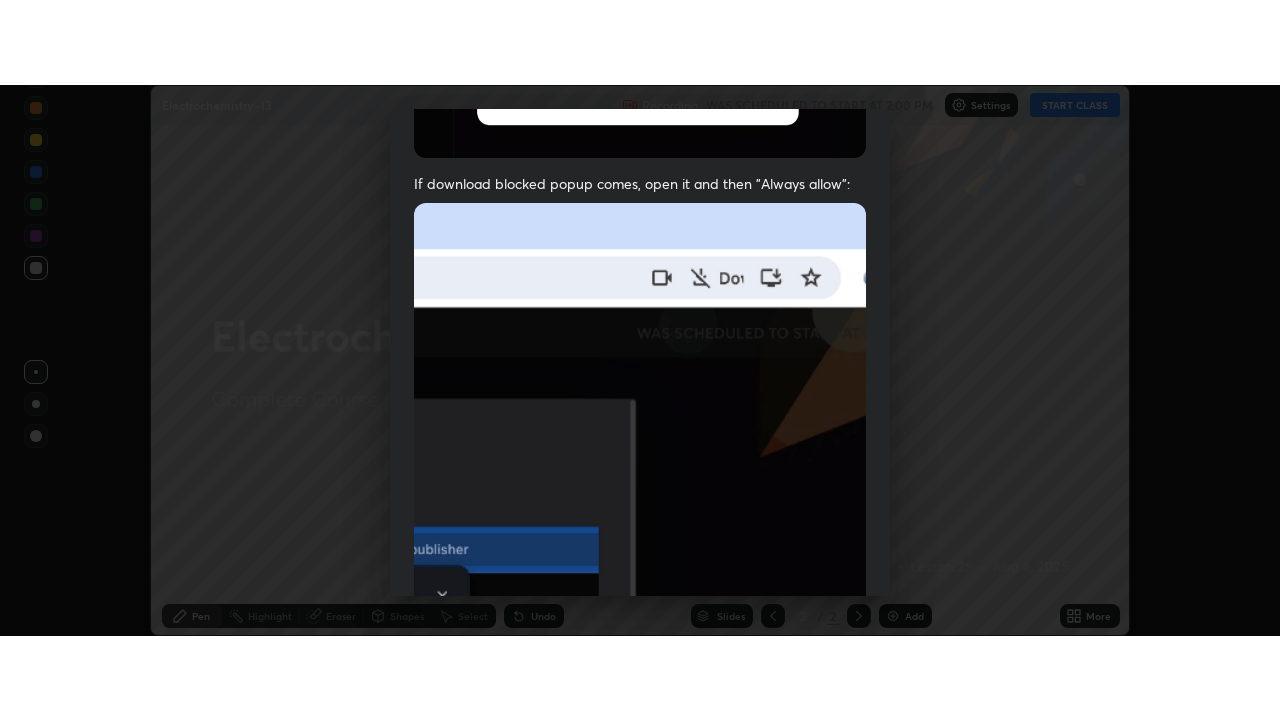scroll, scrollTop: 513, scrollLeft: 0, axis: vertical 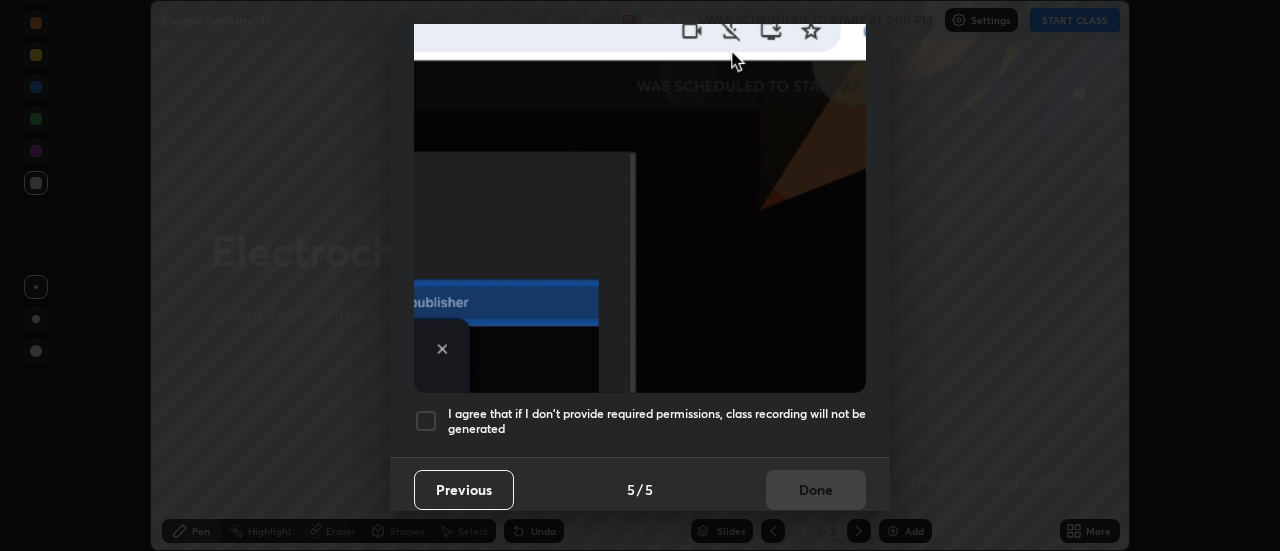 click at bounding box center (426, 421) 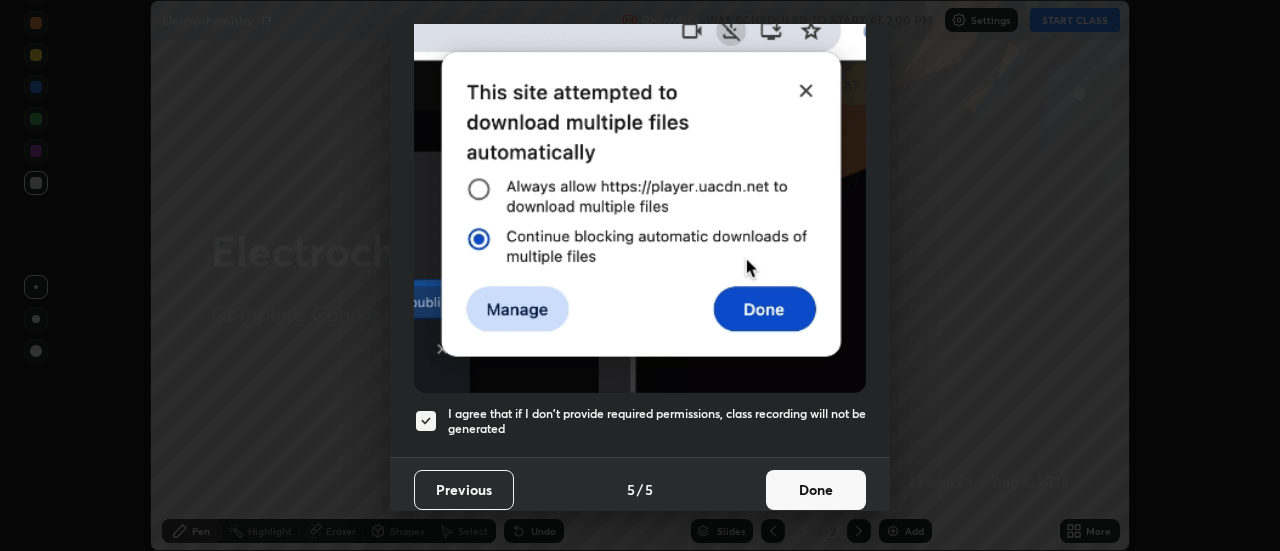 click on "Done" at bounding box center [816, 490] 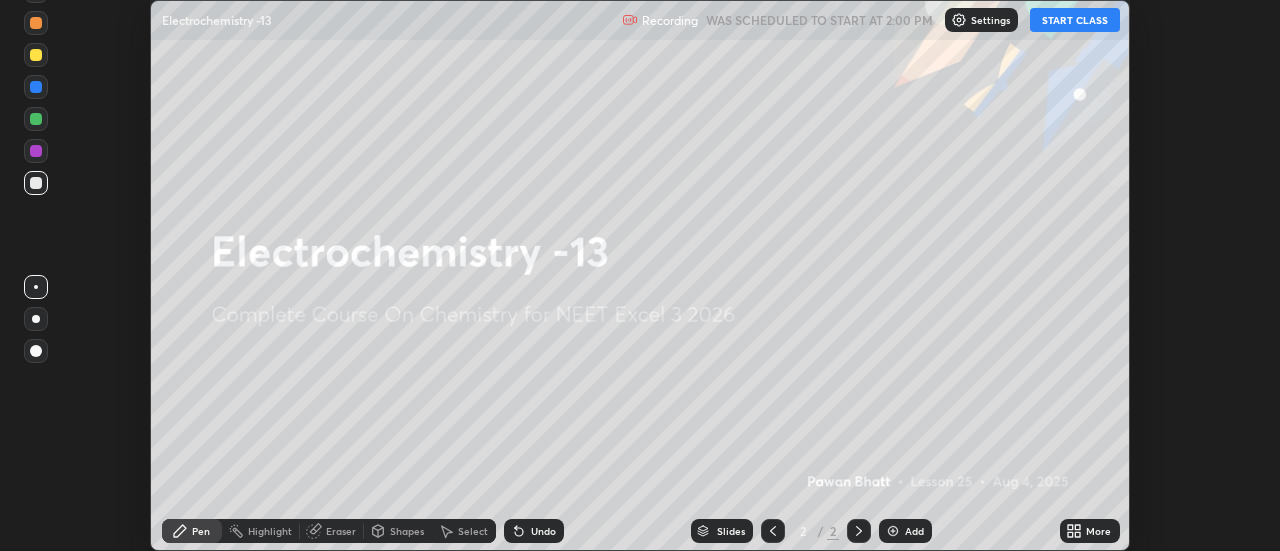 click on "START CLASS" at bounding box center [1075, 20] 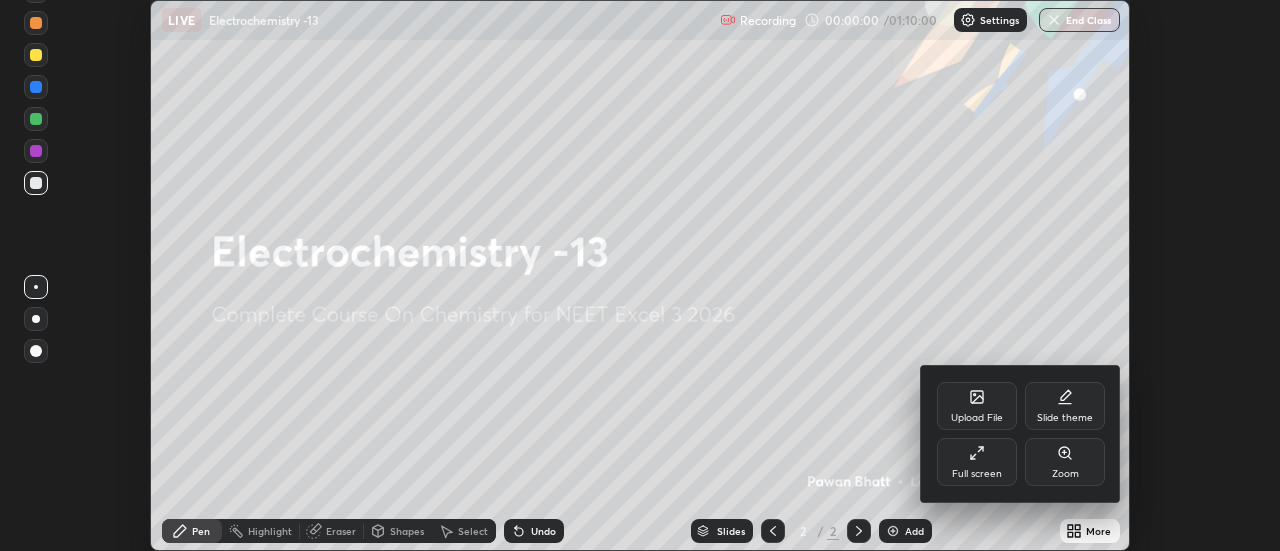 click on "Full screen" at bounding box center [977, 474] 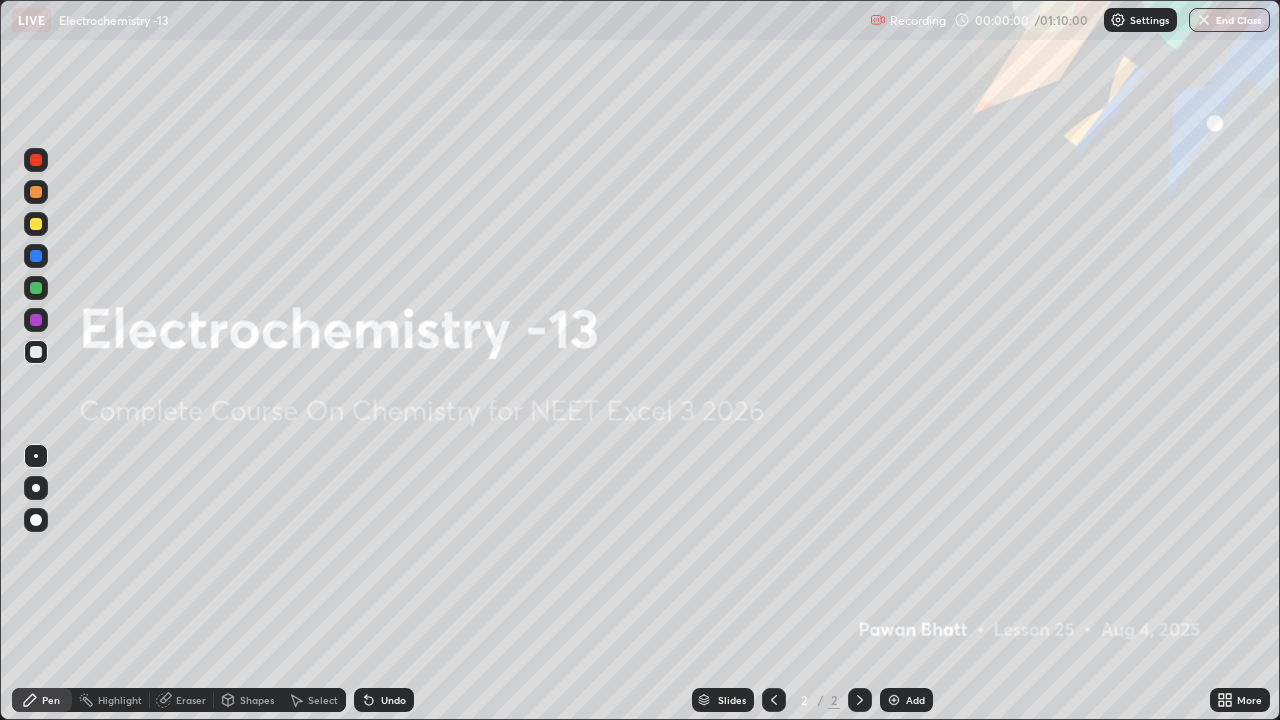 scroll, scrollTop: 99280, scrollLeft: 98720, axis: both 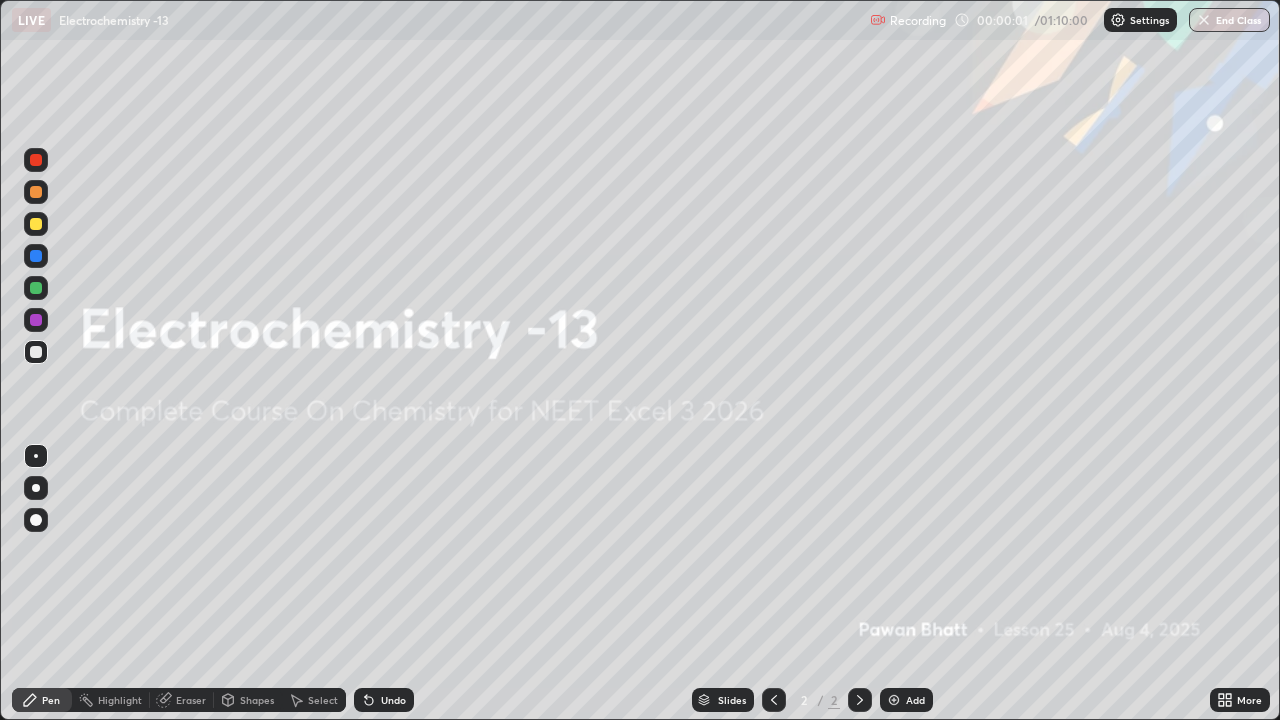 click on "Add" at bounding box center [915, 700] 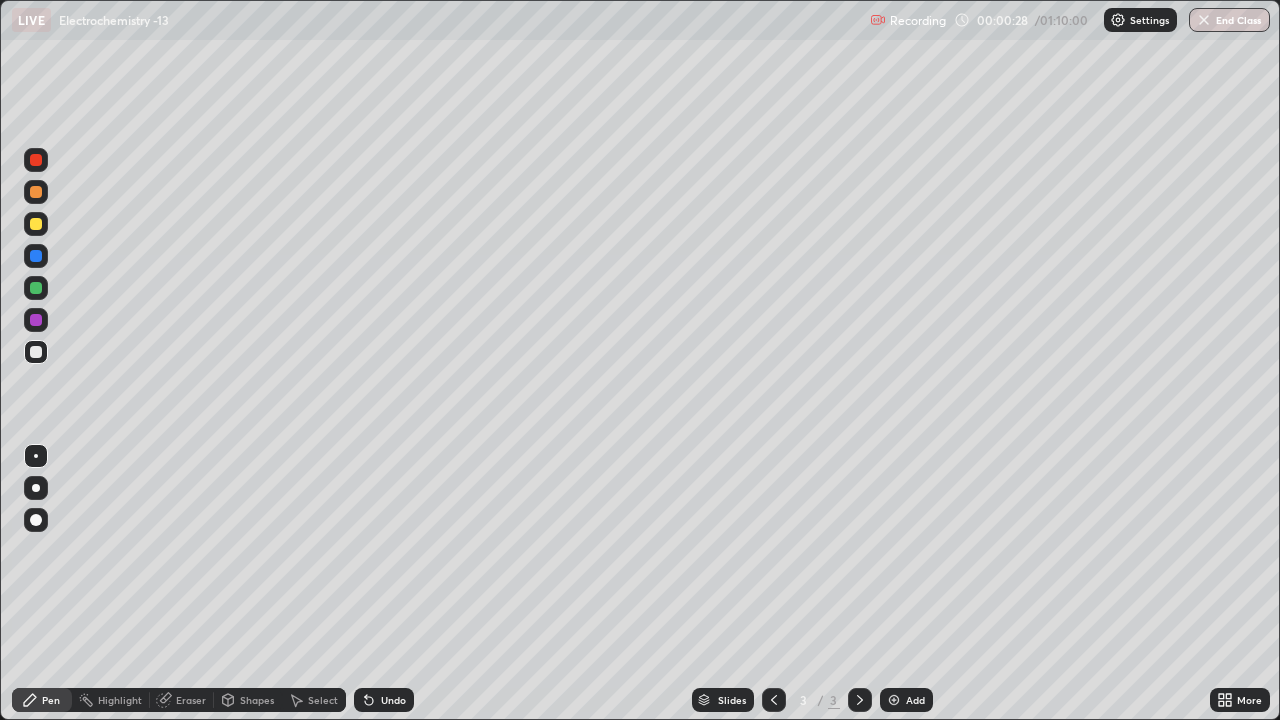 click at bounding box center [36, 488] 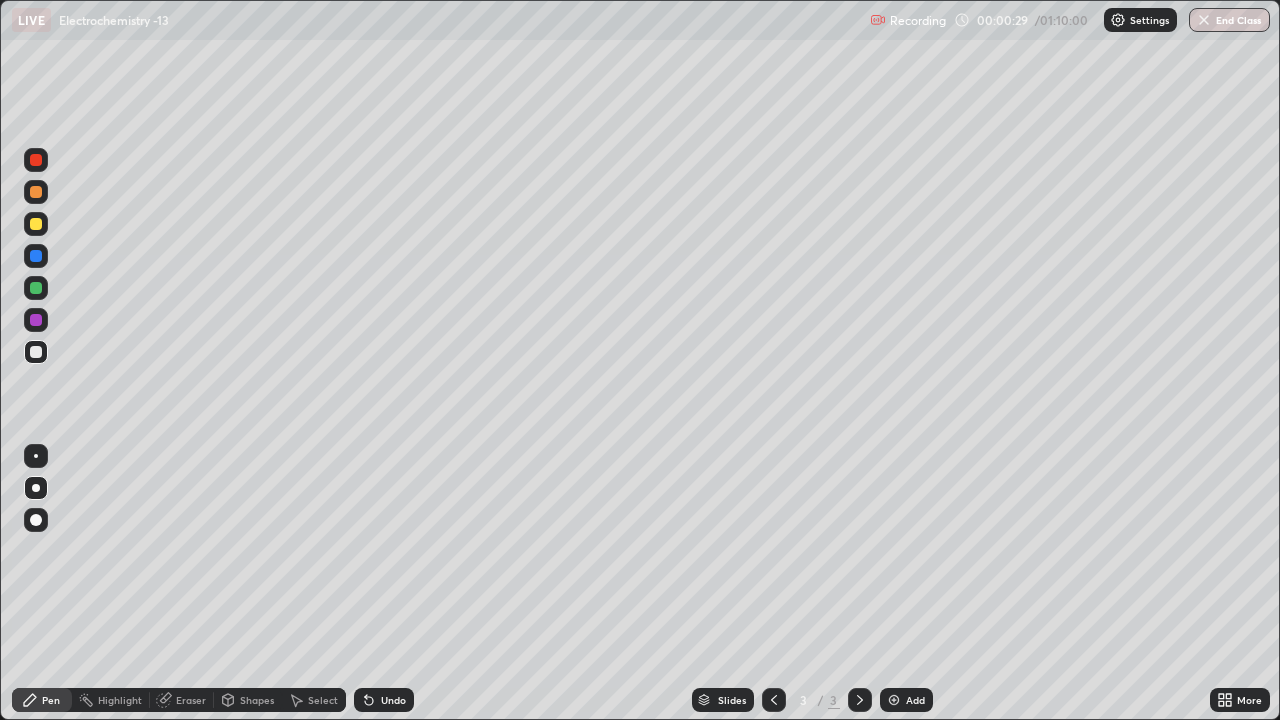 click at bounding box center (36, 224) 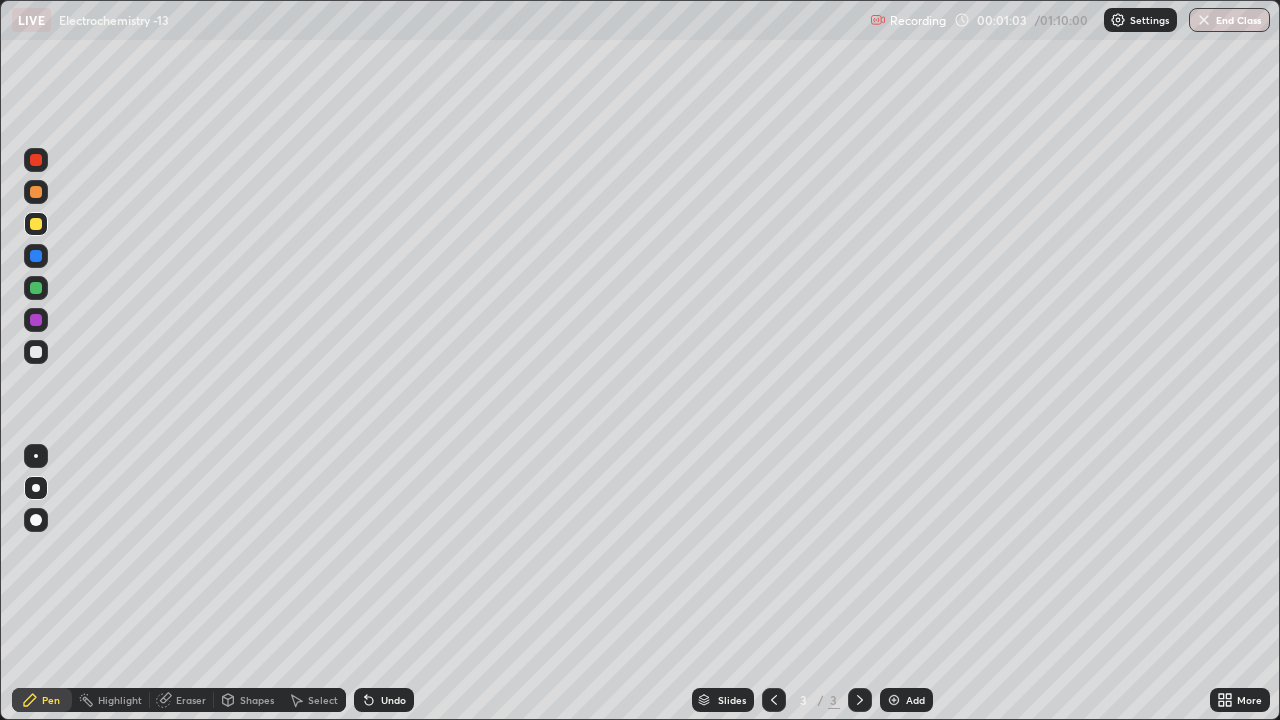 click on "Undo" at bounding box center [384, 700] 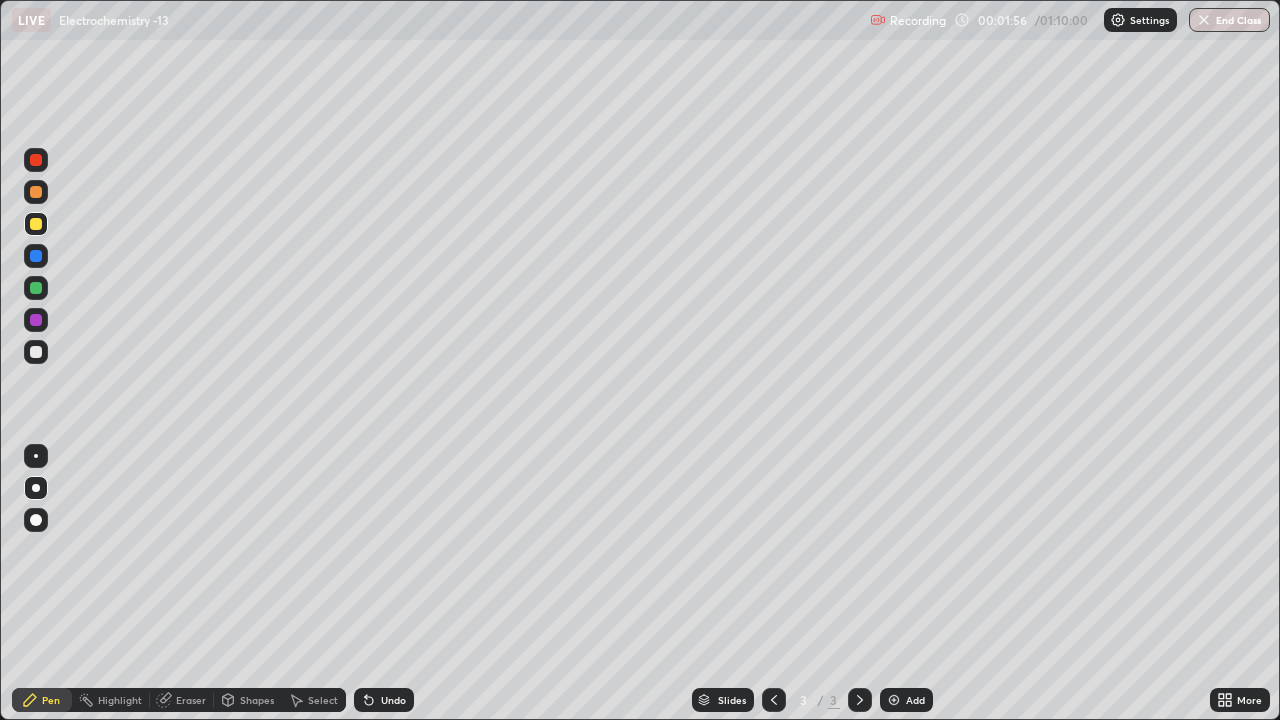 click on "Undo" at bounding box center [384, 700] 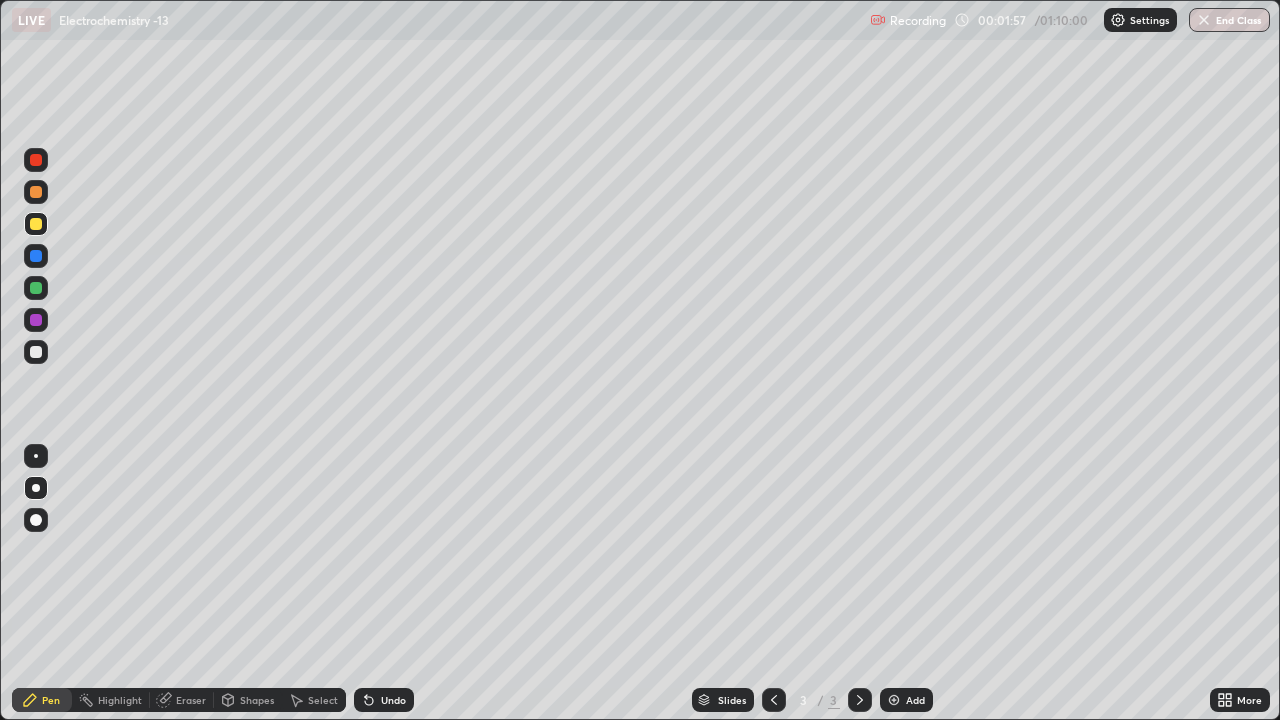 click on "Undo" at bounding box center [393, 700] 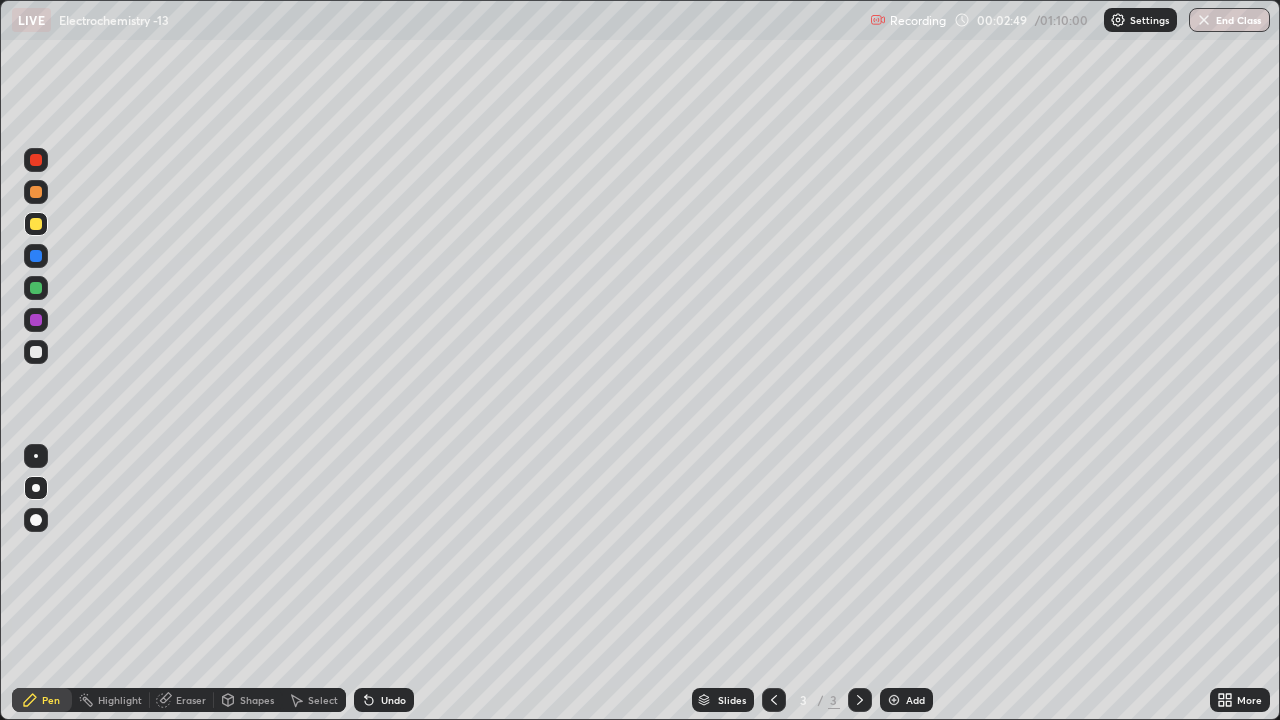 click on "Eraser" at bounding box center (191, 700) 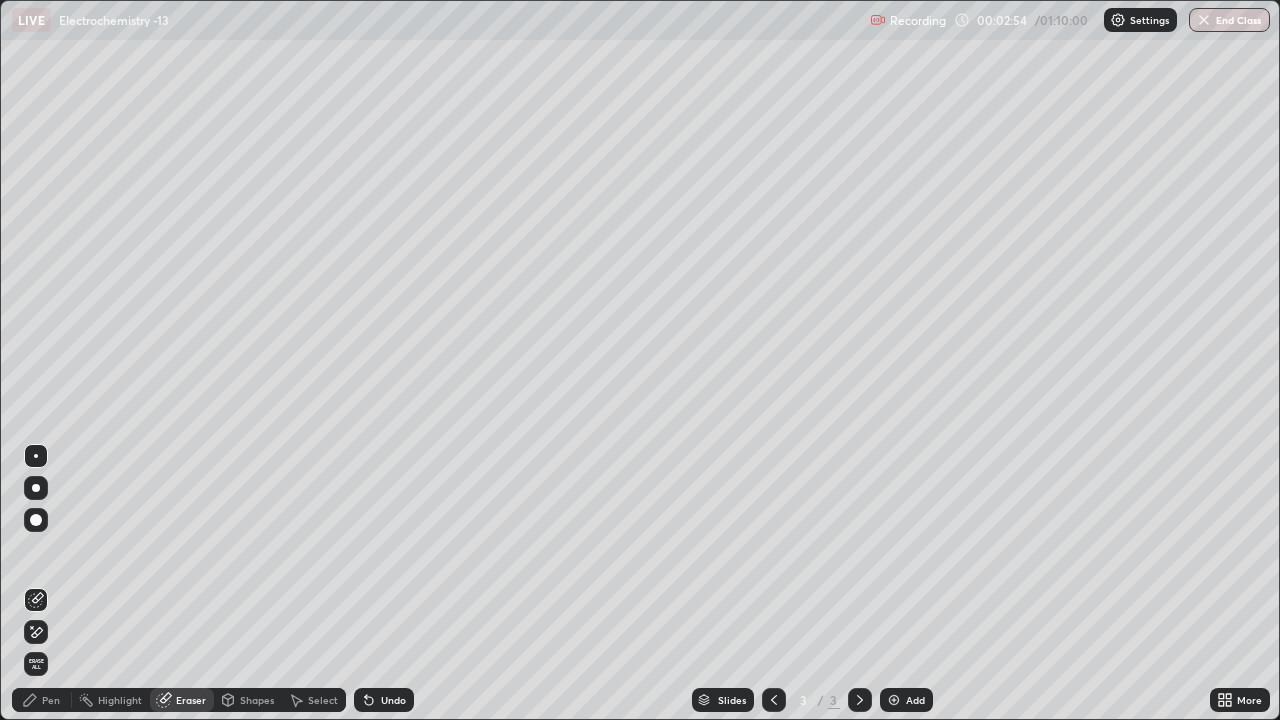 click on "Pen" at bounding box center [51, 700] 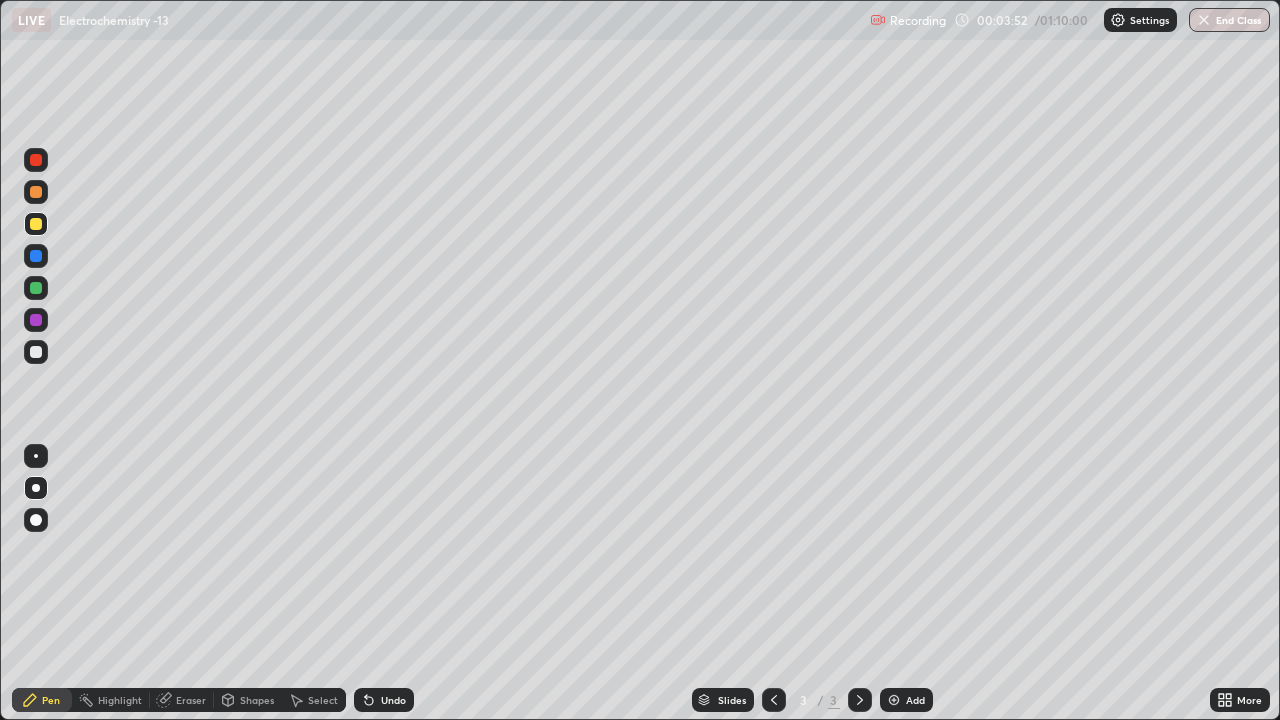 click on "Undo" at bounding box center [393, 700] 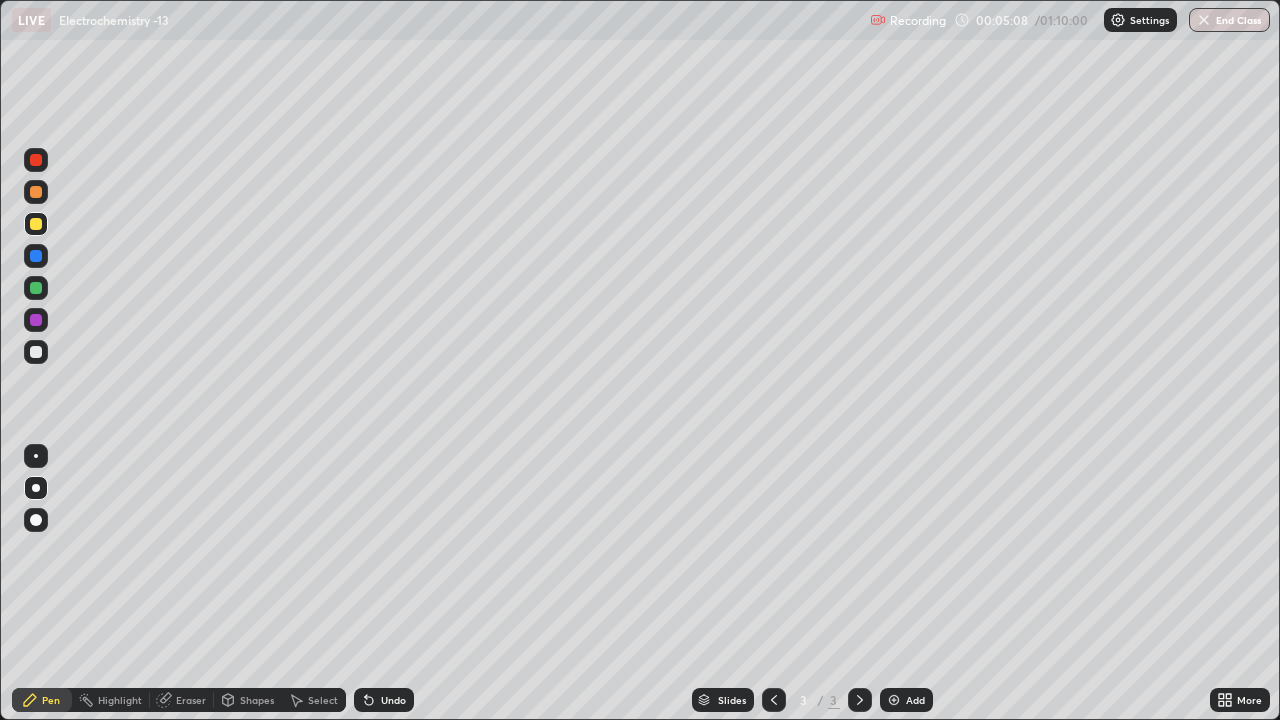 click on "Add" at bounding box center [906, 700] 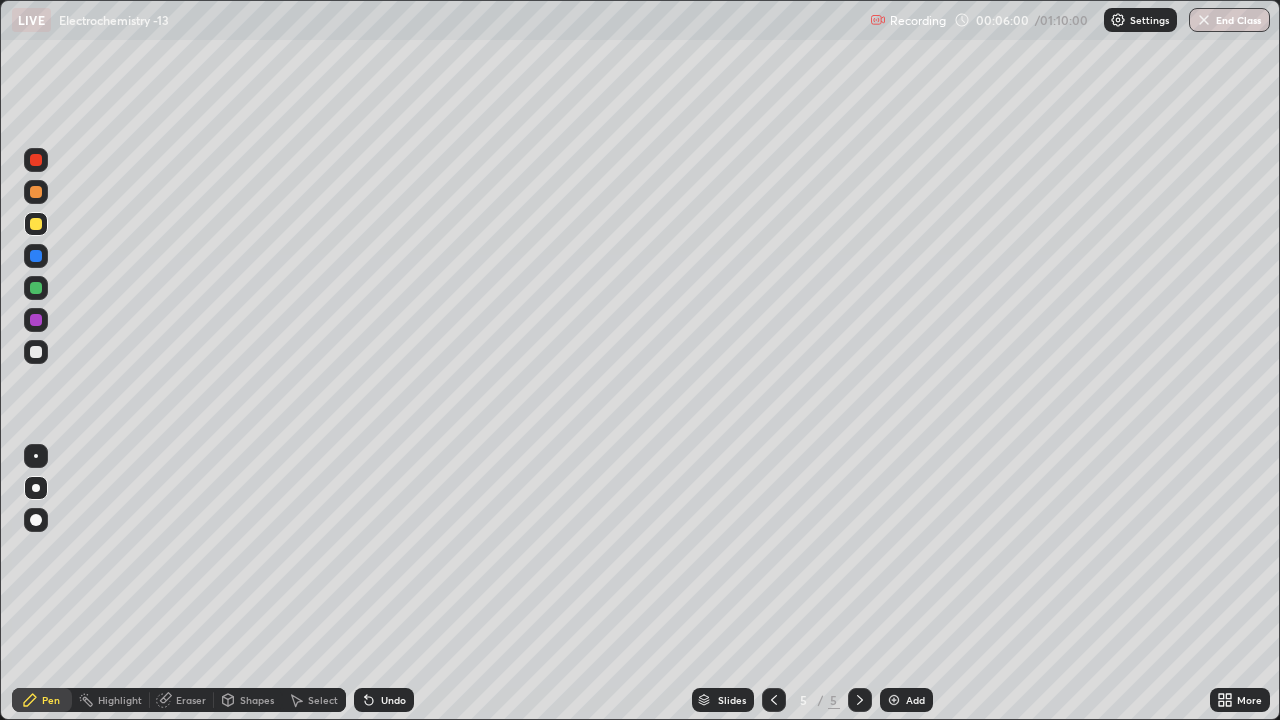 click at bounding box center (36, 288) 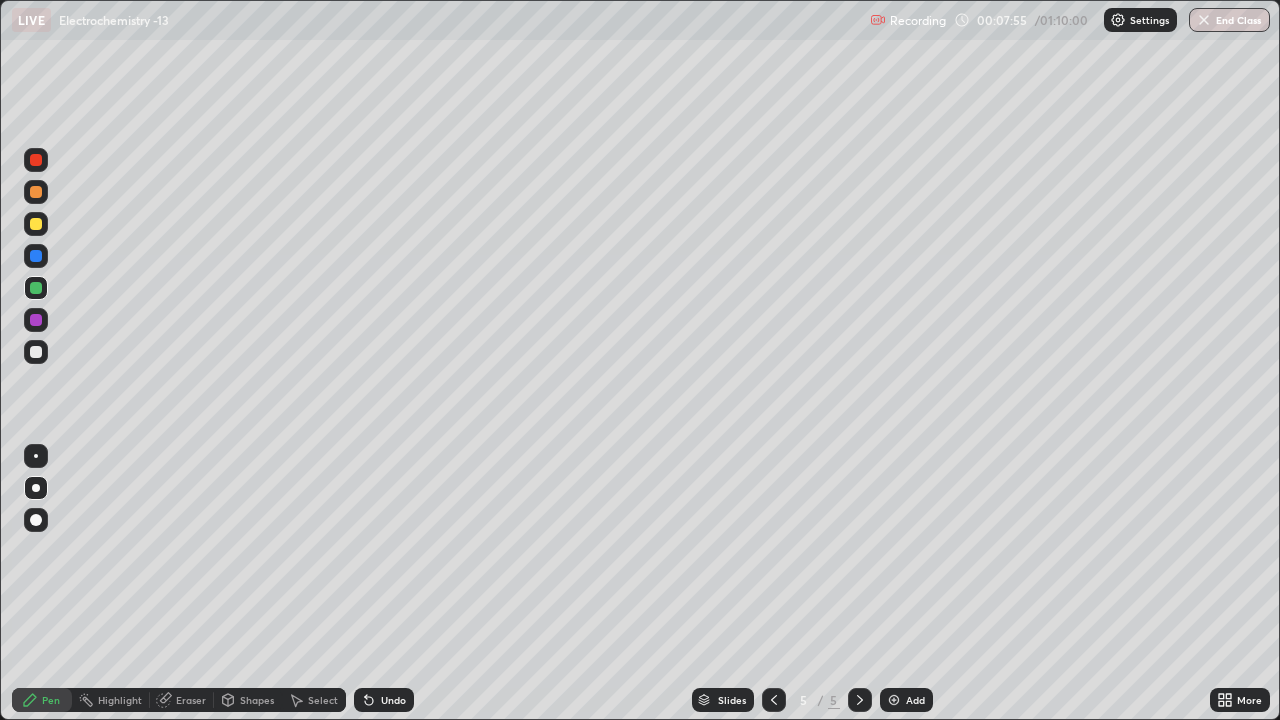 click at bounding box center [36, 224] 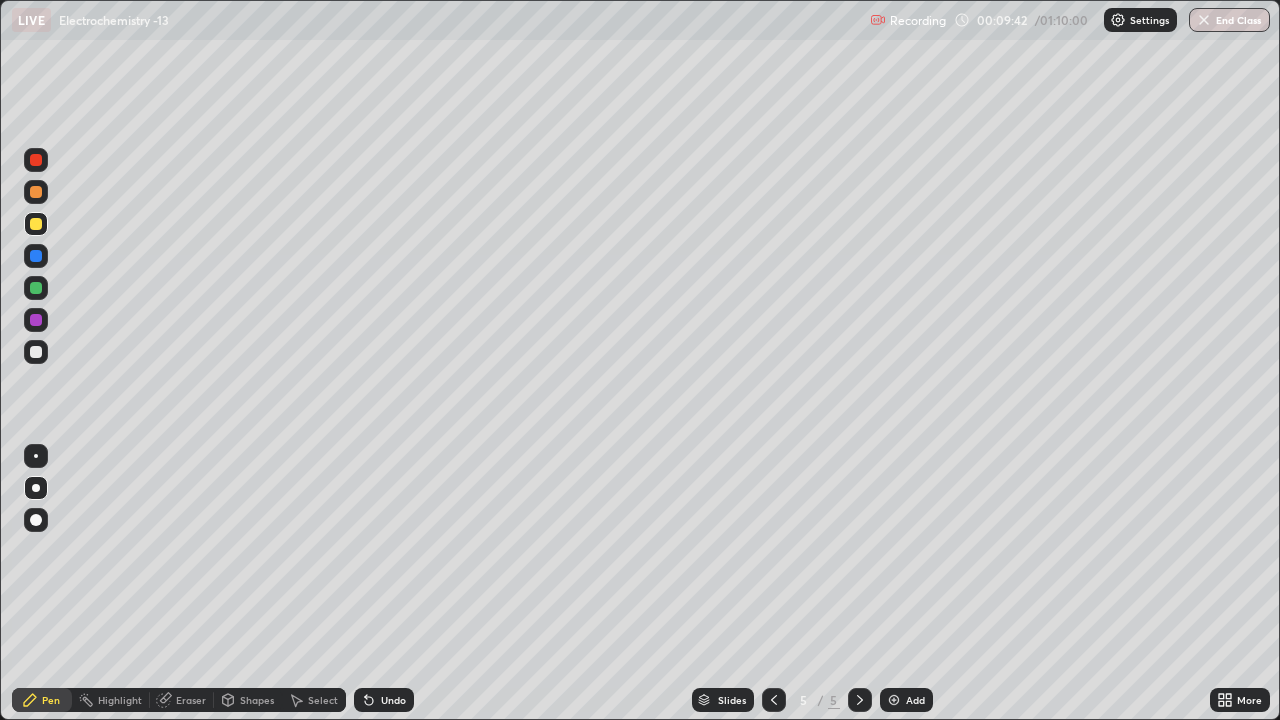 click at bounding box center (36, 192) 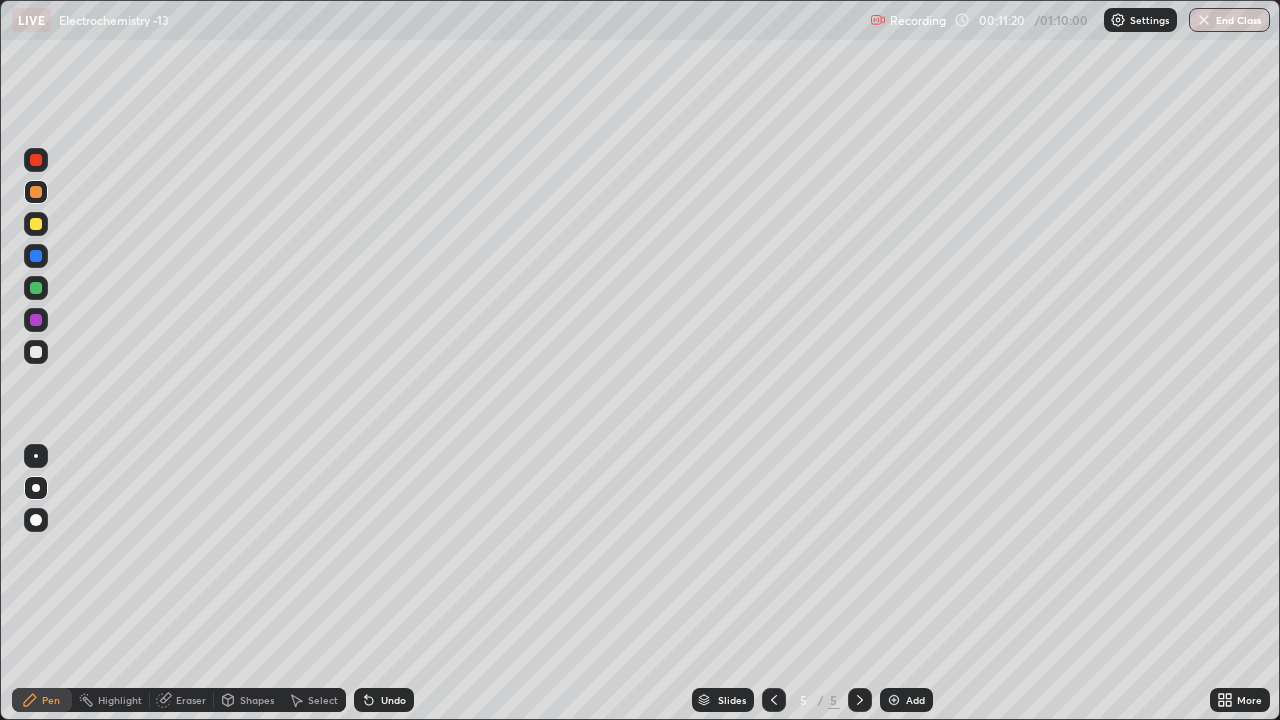 click at bounding box center (36, 352) 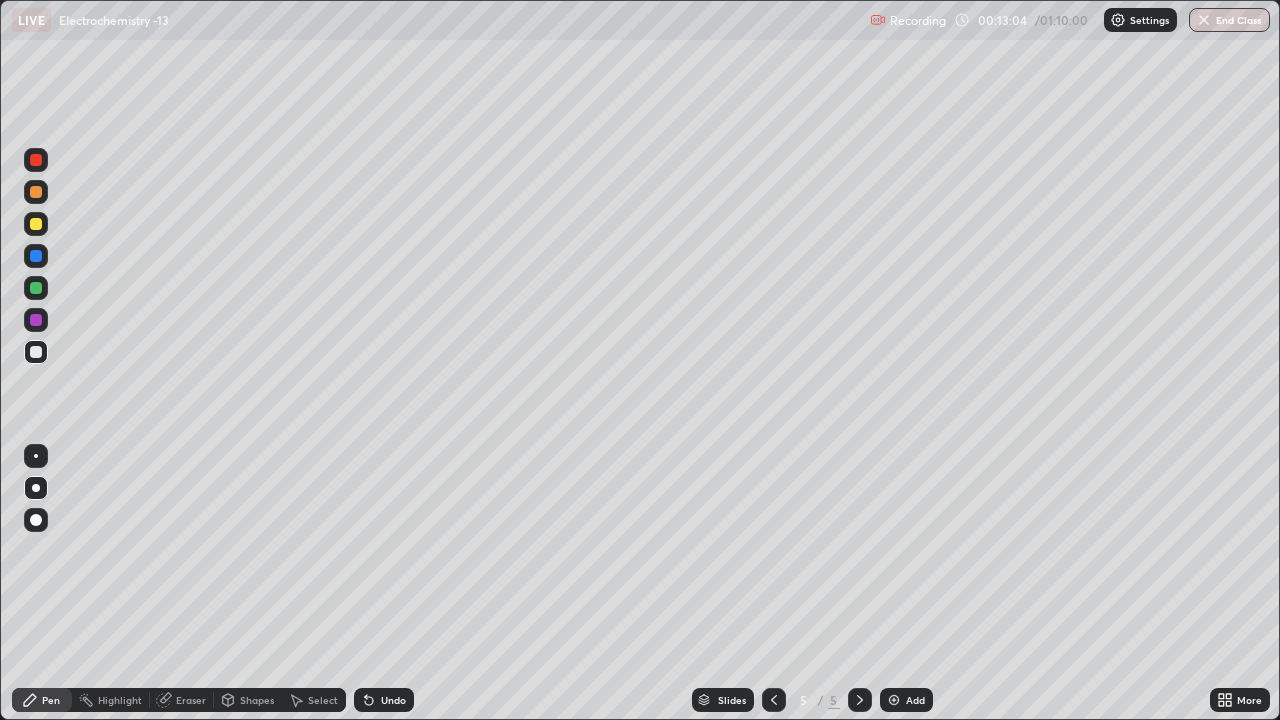 click at bounding box center (36, 224) 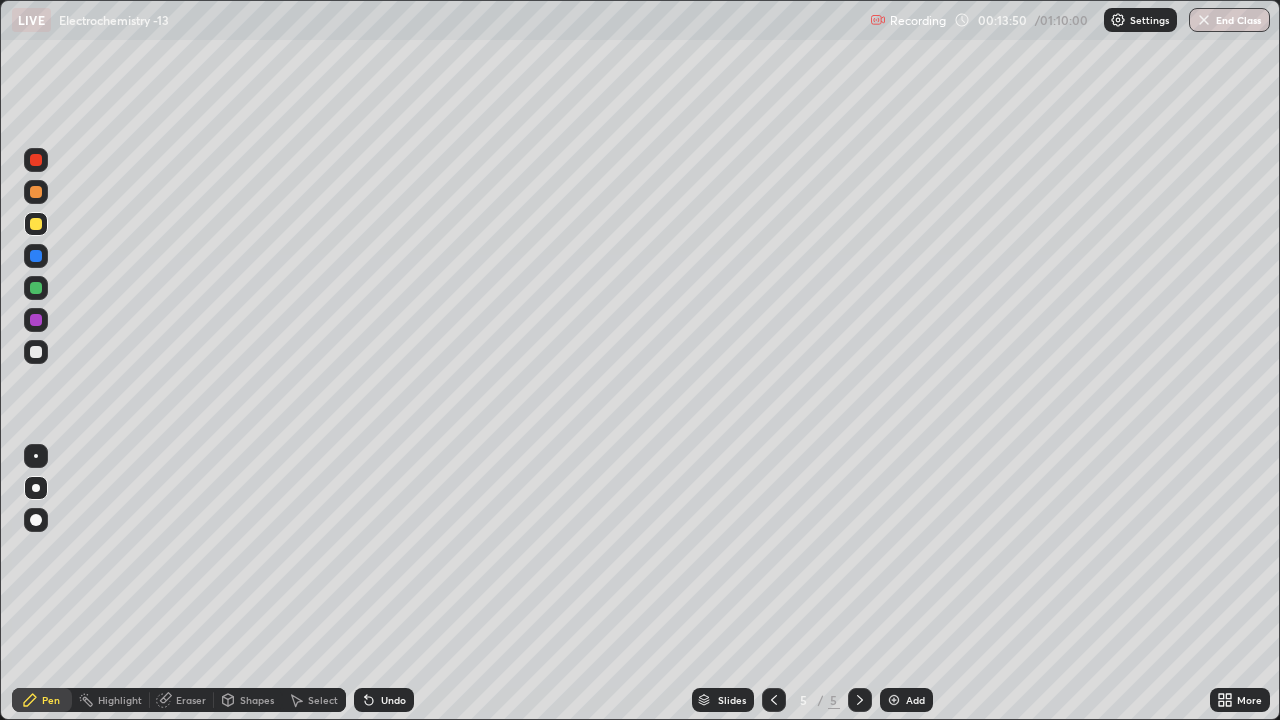 click at bounding box center [36, 288] 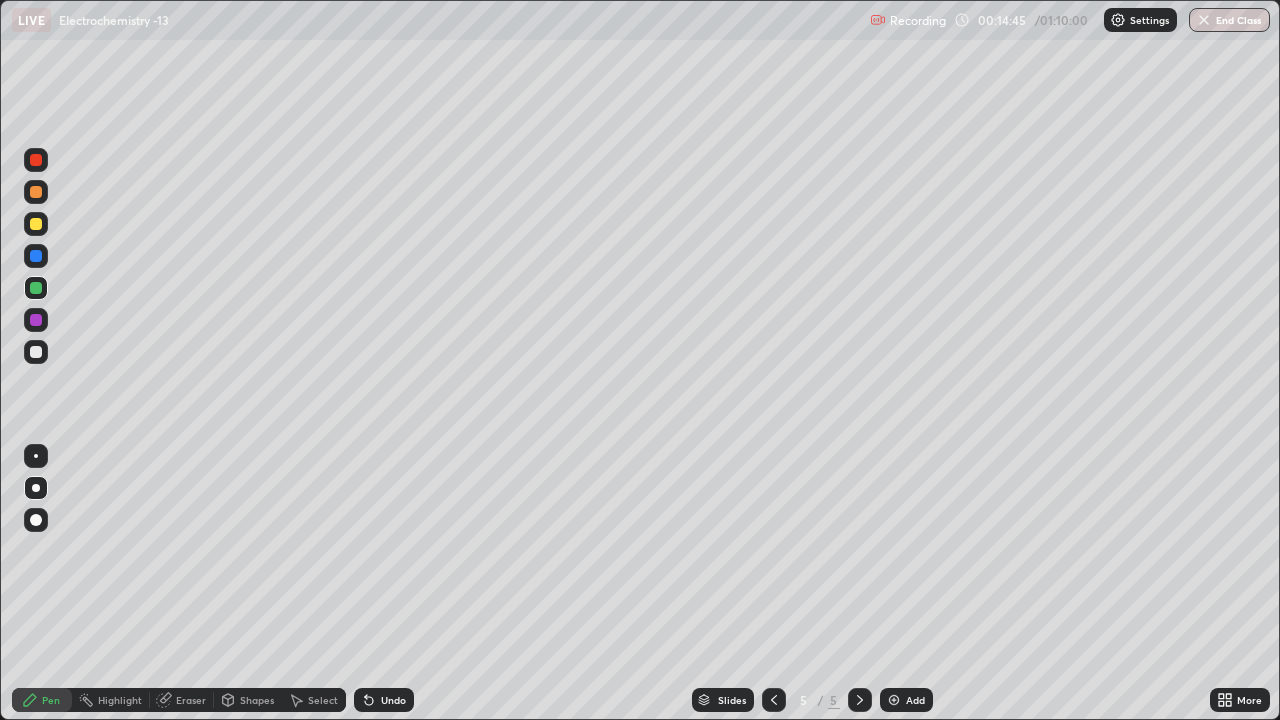 click at bounding box center [36, 352] 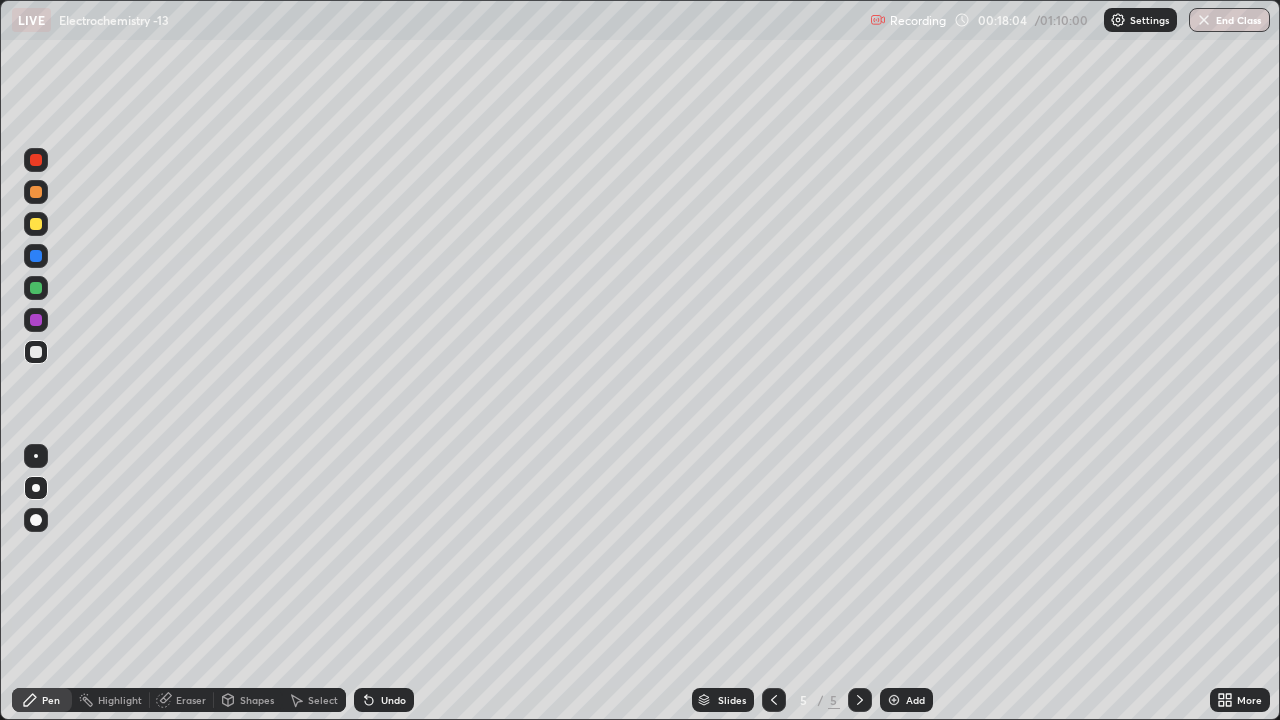 click on "Undo" at bounding box center (393, 700) 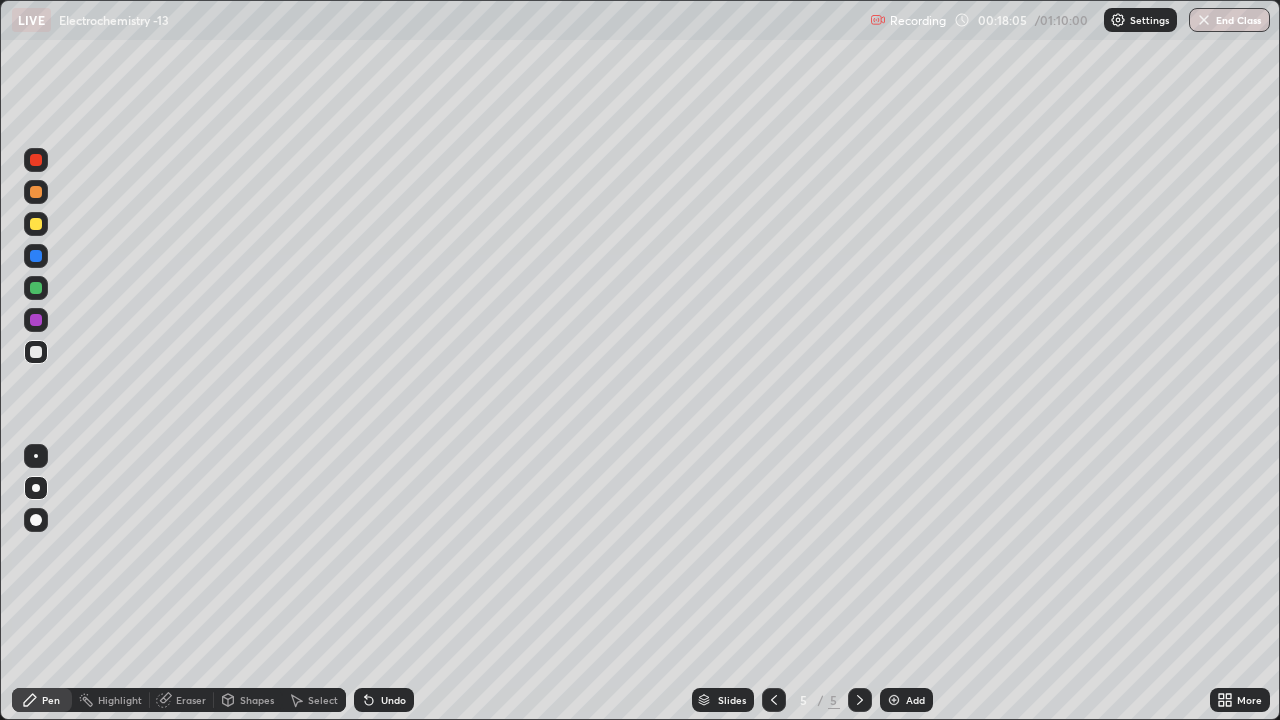 click on "Undo" at bounding box center (393, 700) 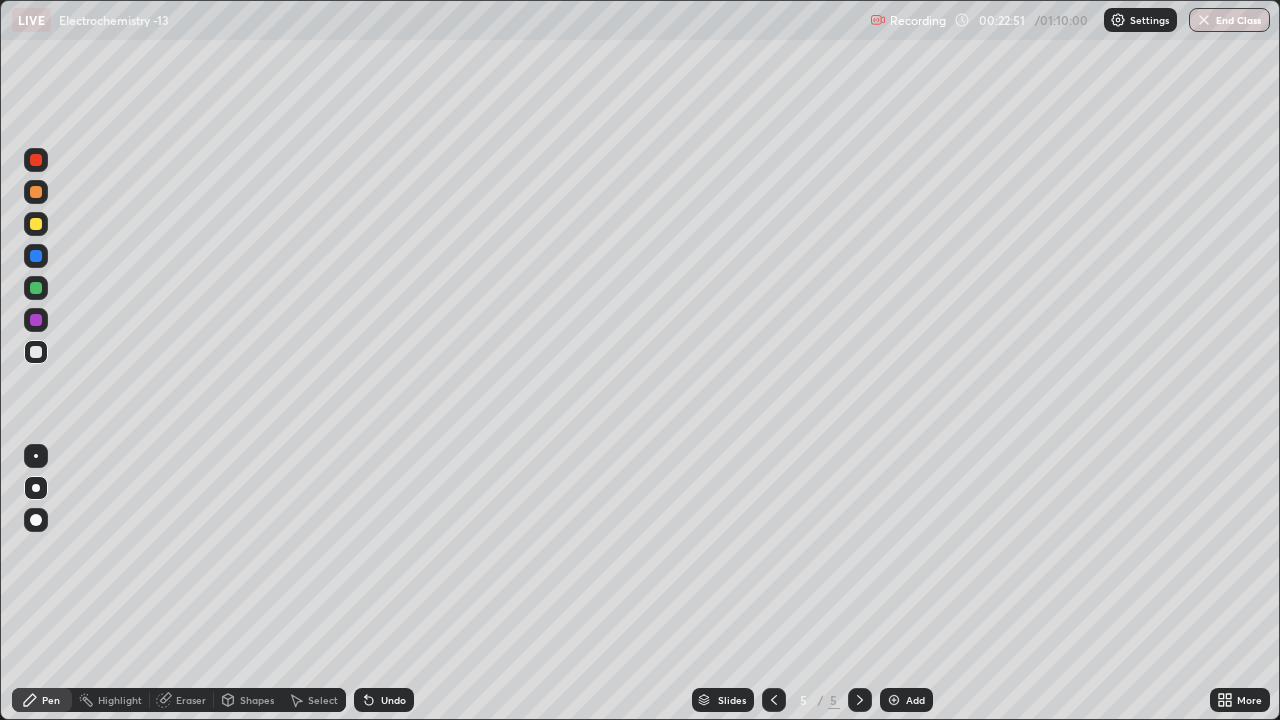 click on "Add" at bounding box center (915, 700) 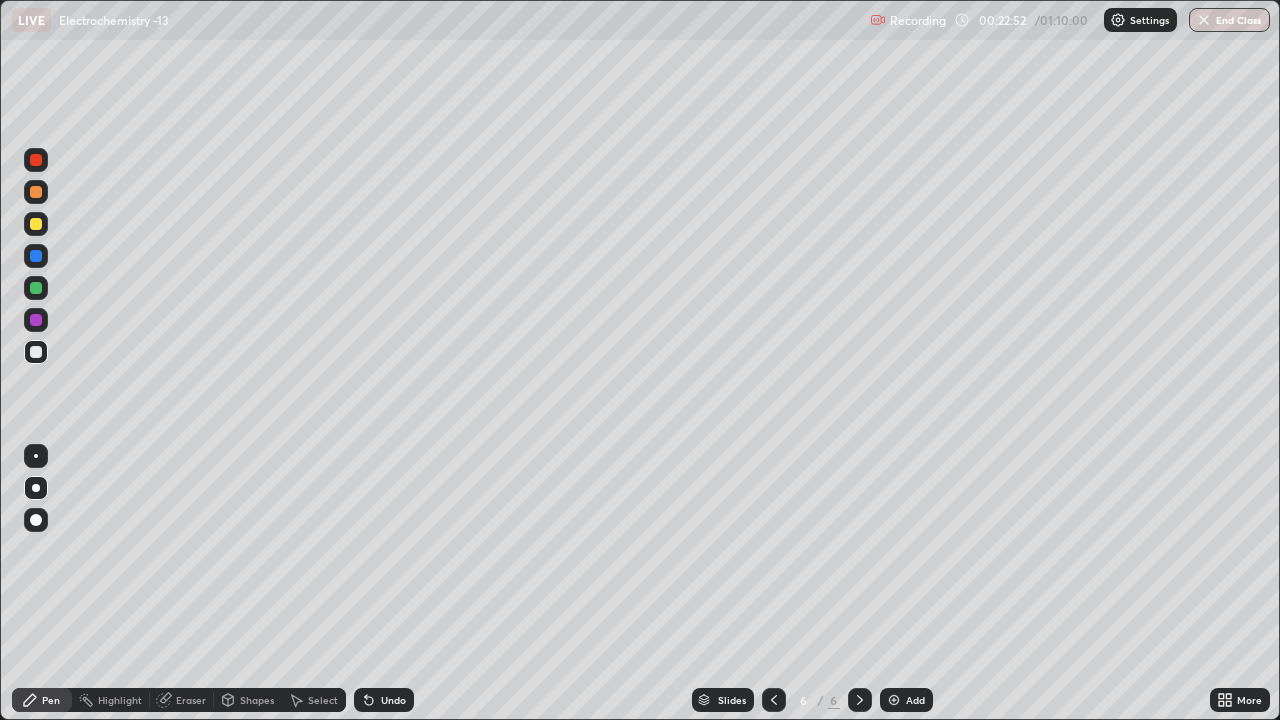 click at bounding box center (36, 224) 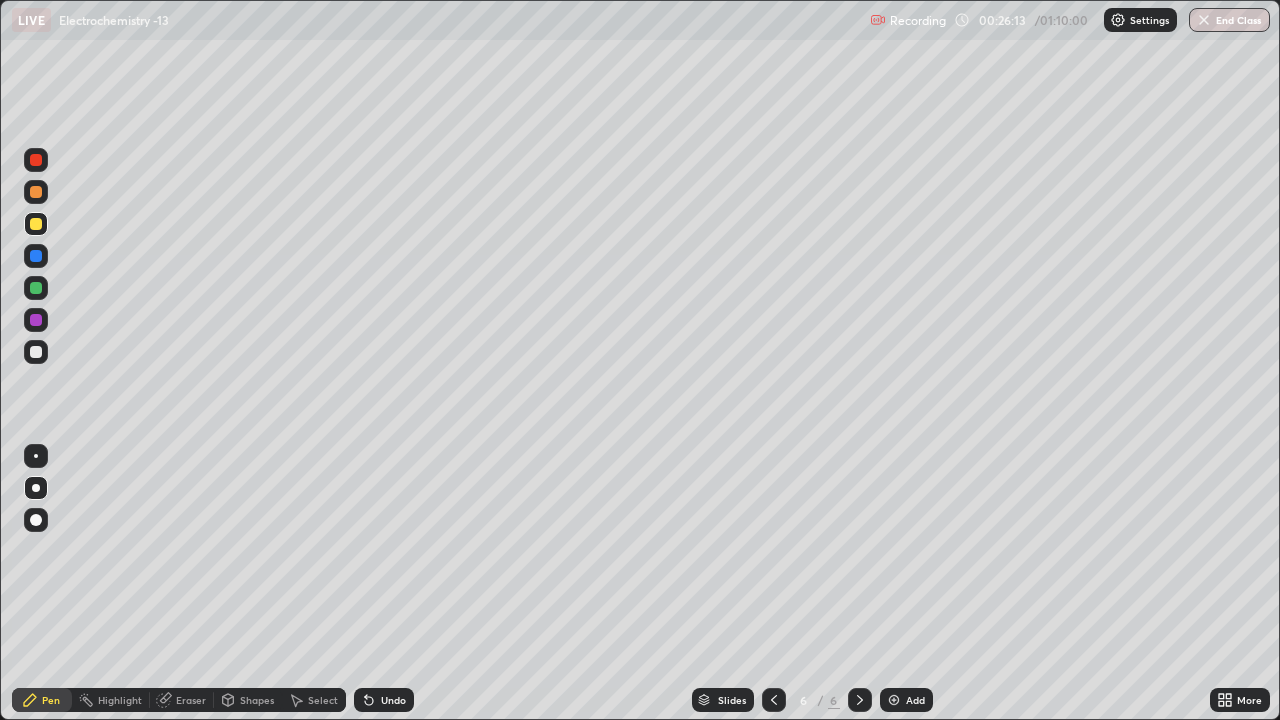 click at bounding box center [36, 352] 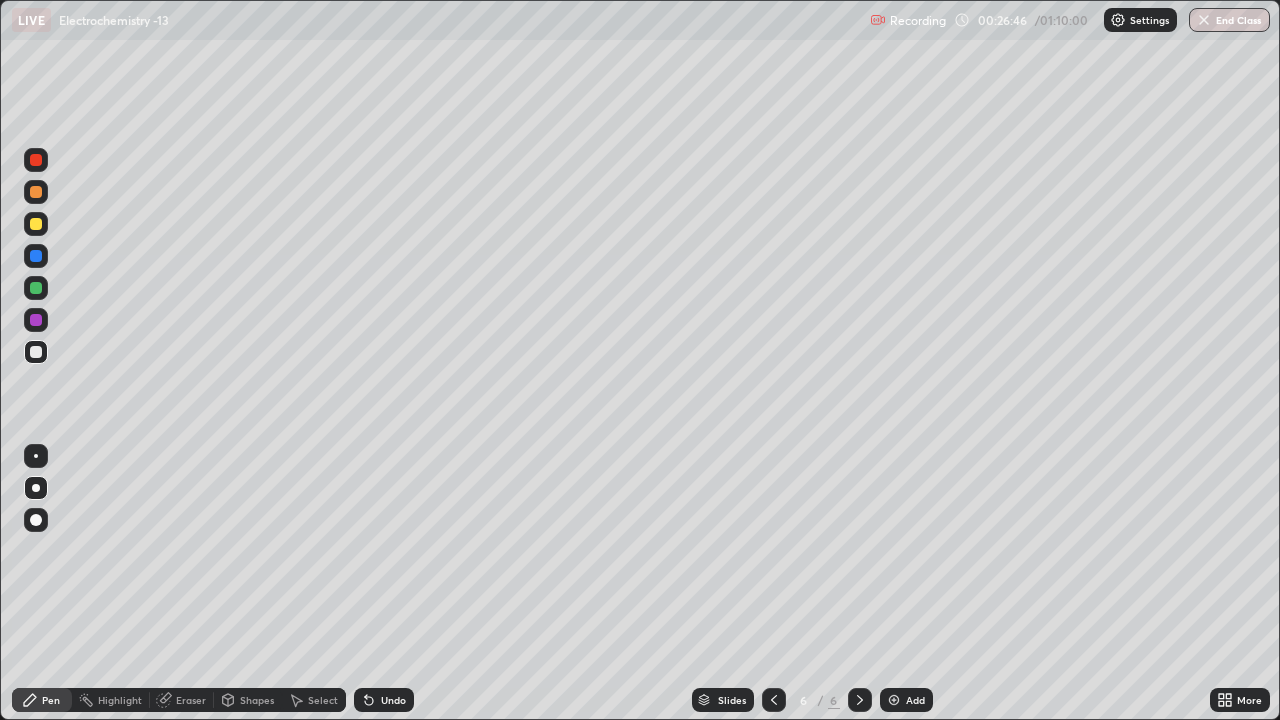 click at bounding box center (36, 224) 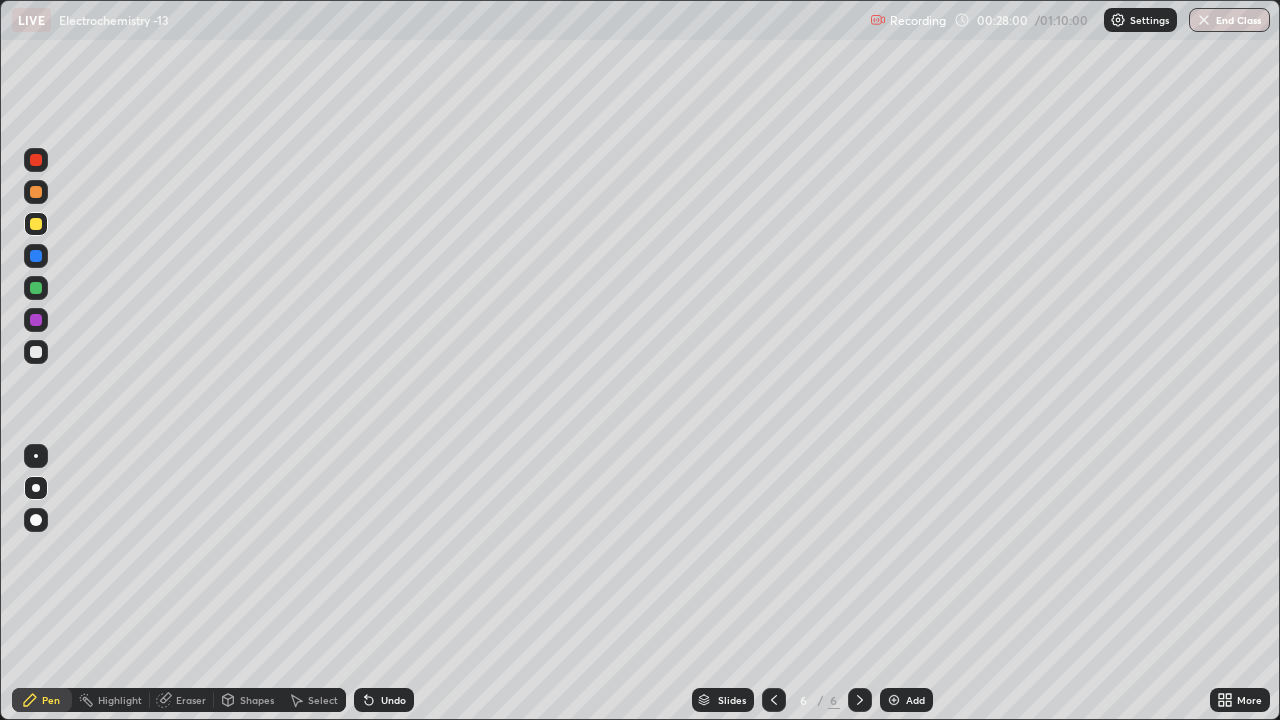click 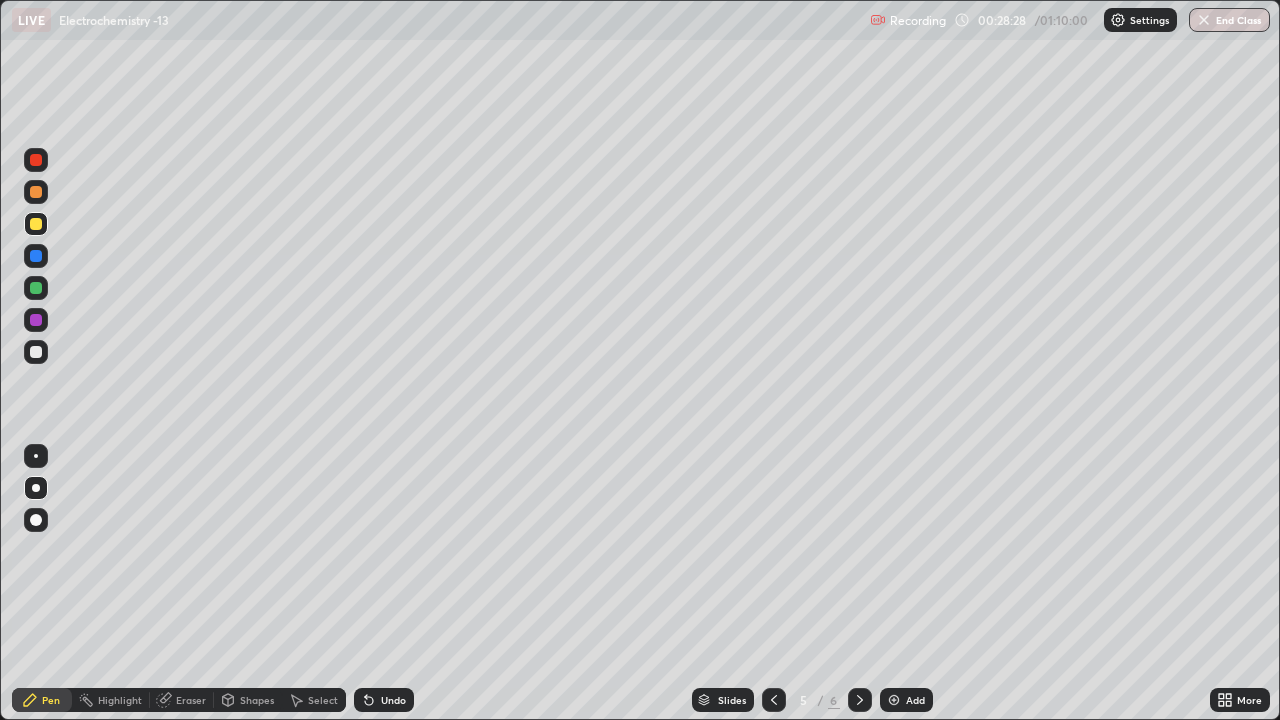 click at bounding box center (860, 700) 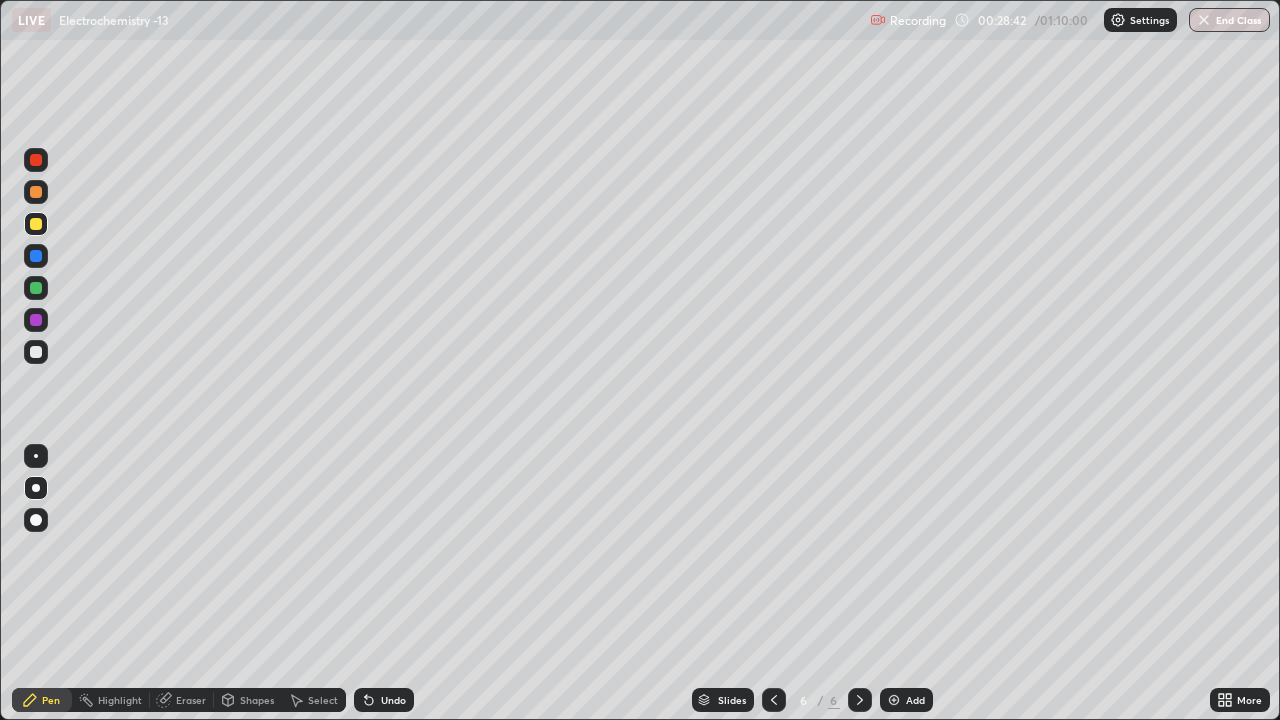 click on "Undo" at bounding box center (393, 700) 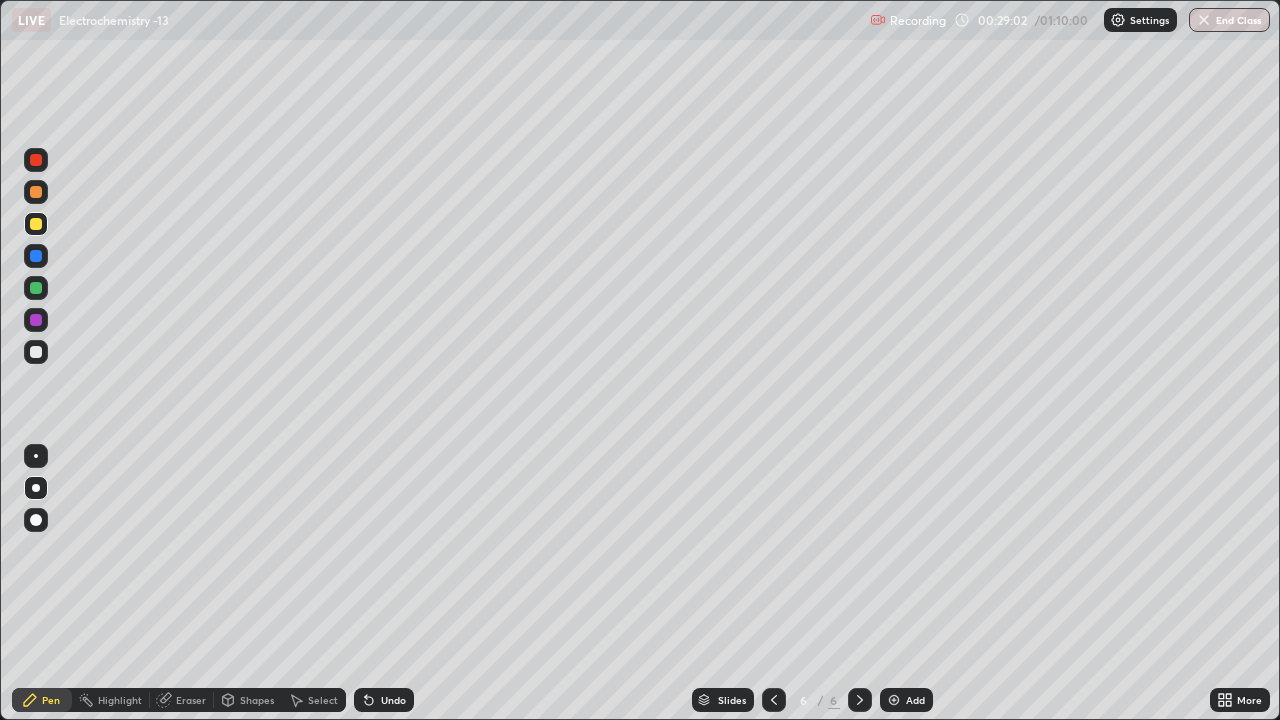click on "Slides" at bounding box center [732, 700] 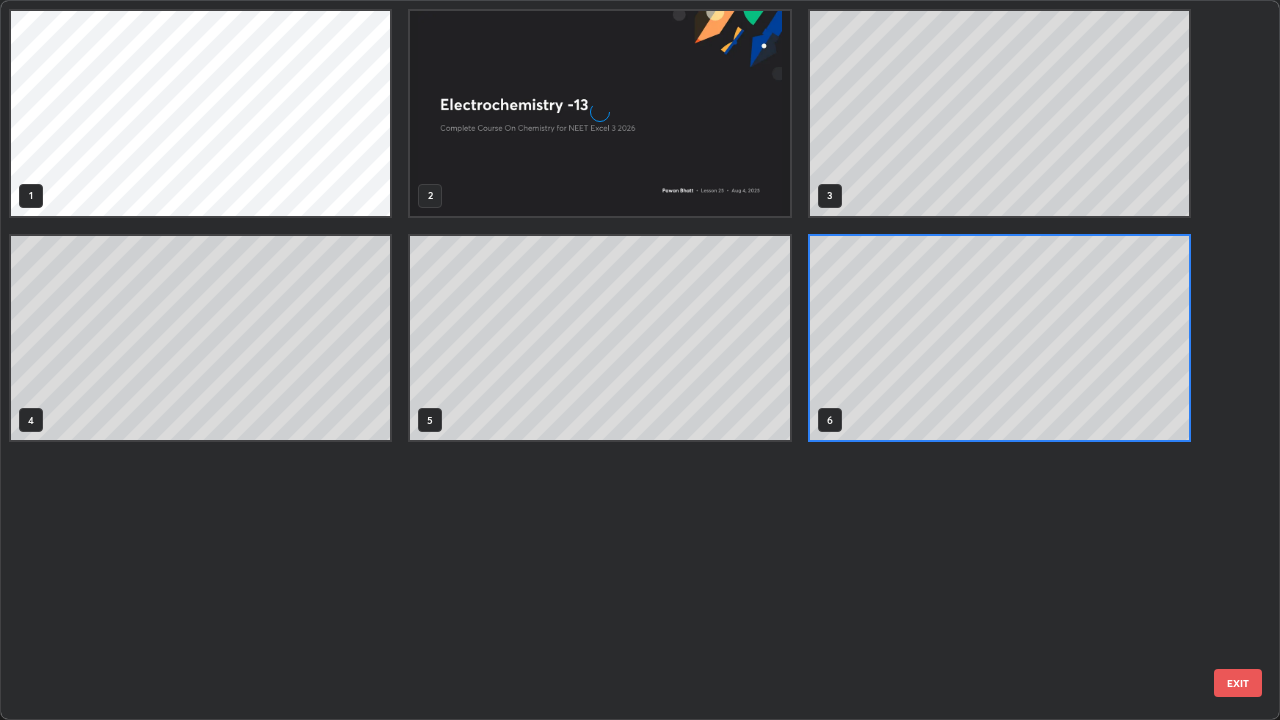scroll, scrollTop: 7, scrollLeft: 11, axis: both 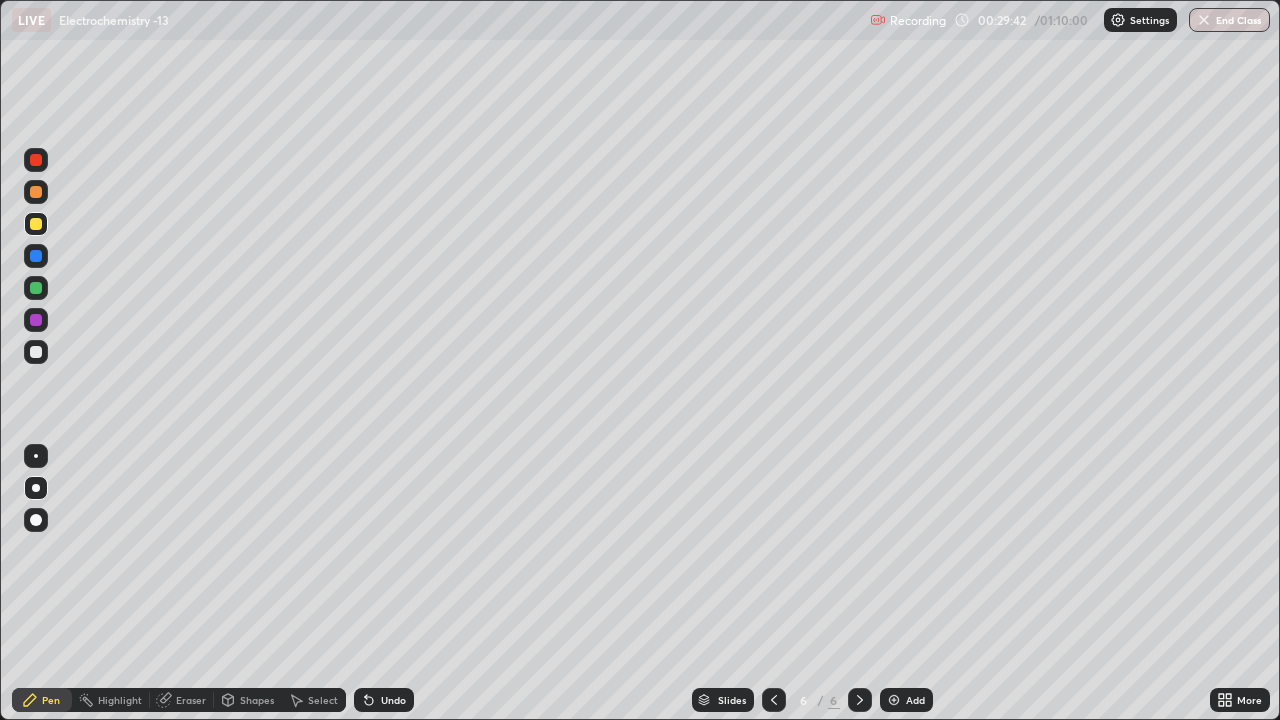 click 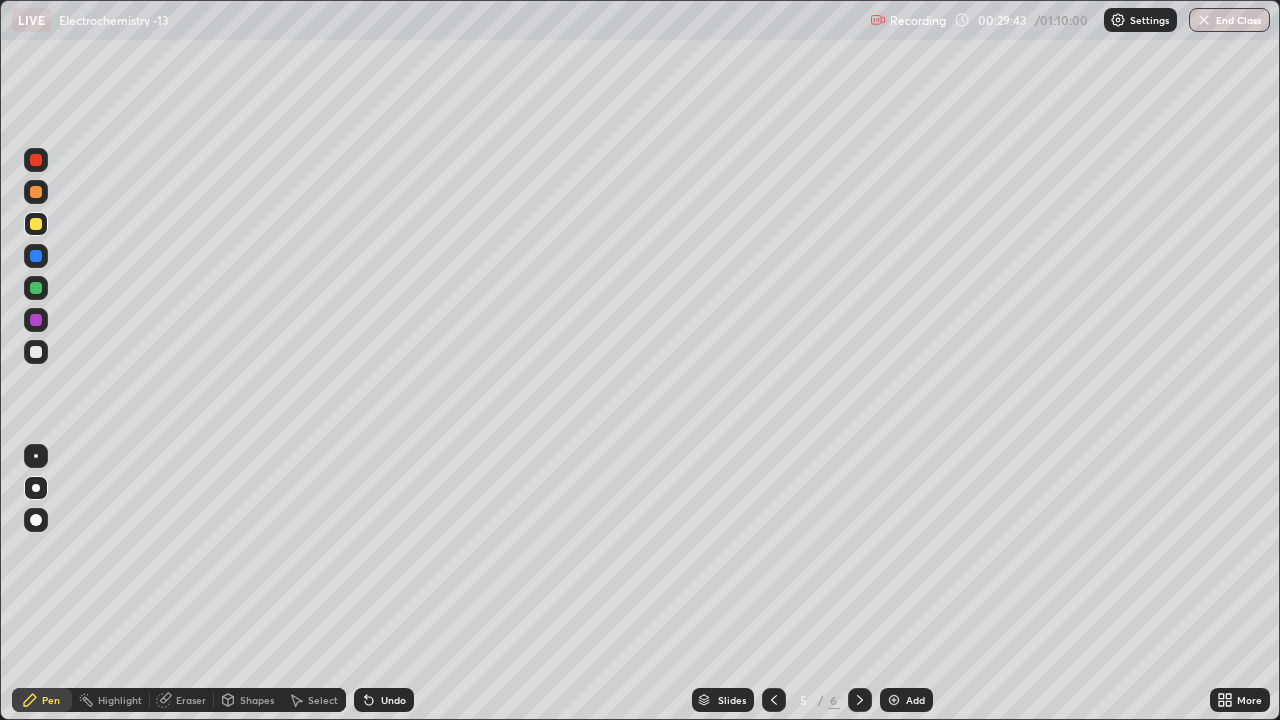 click at bounding box center (860, 700) 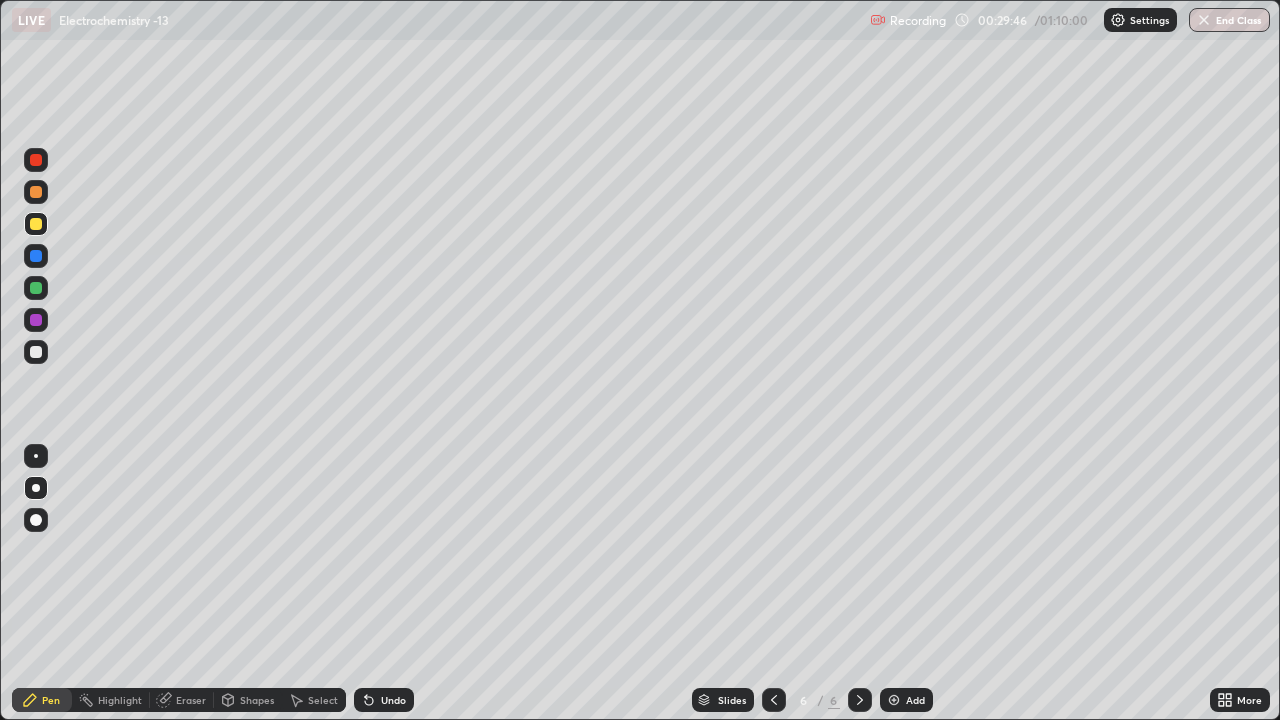 click at bounding box center (894, 700) 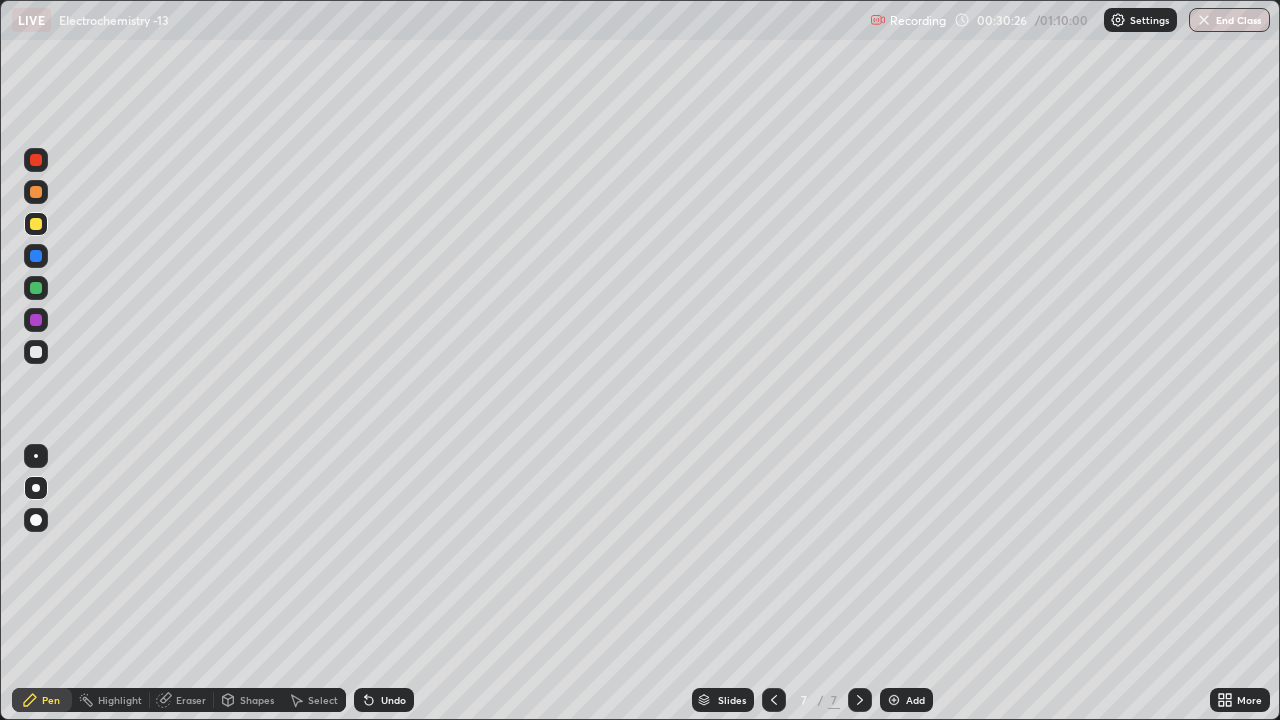 click at bounding box center [36, 352] 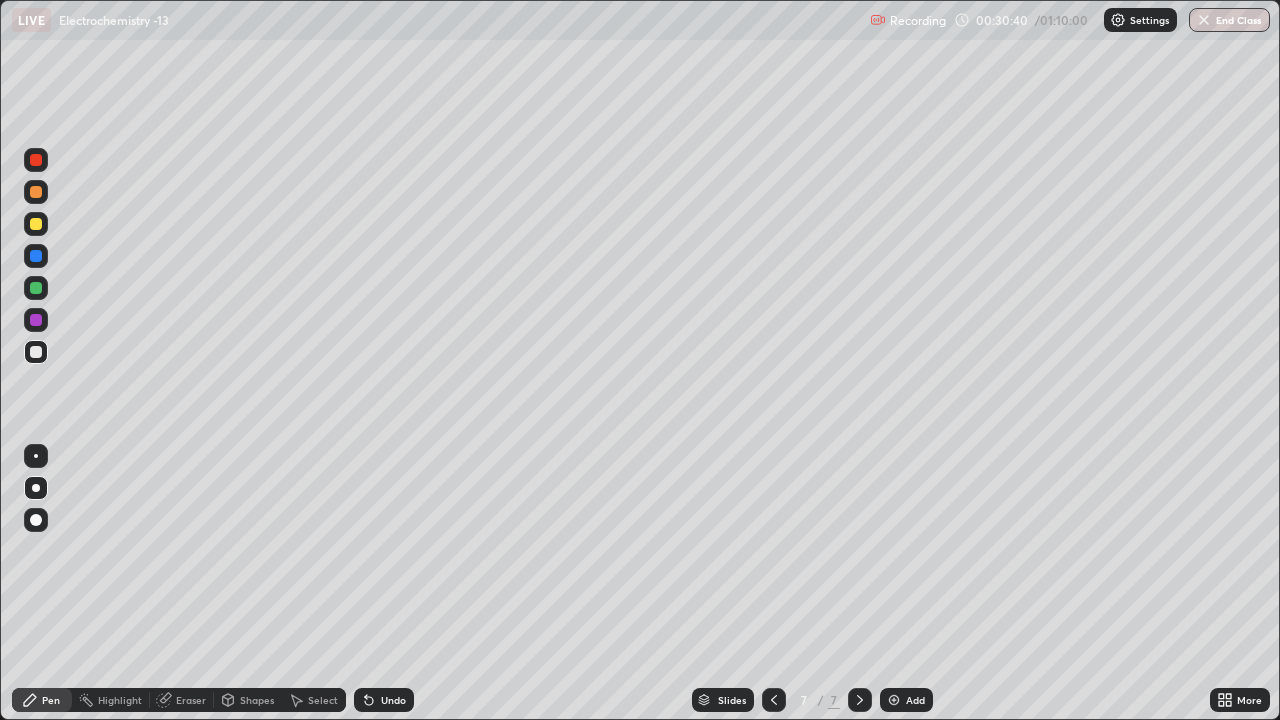 click on "Undo" at bounding box center (384, 700) 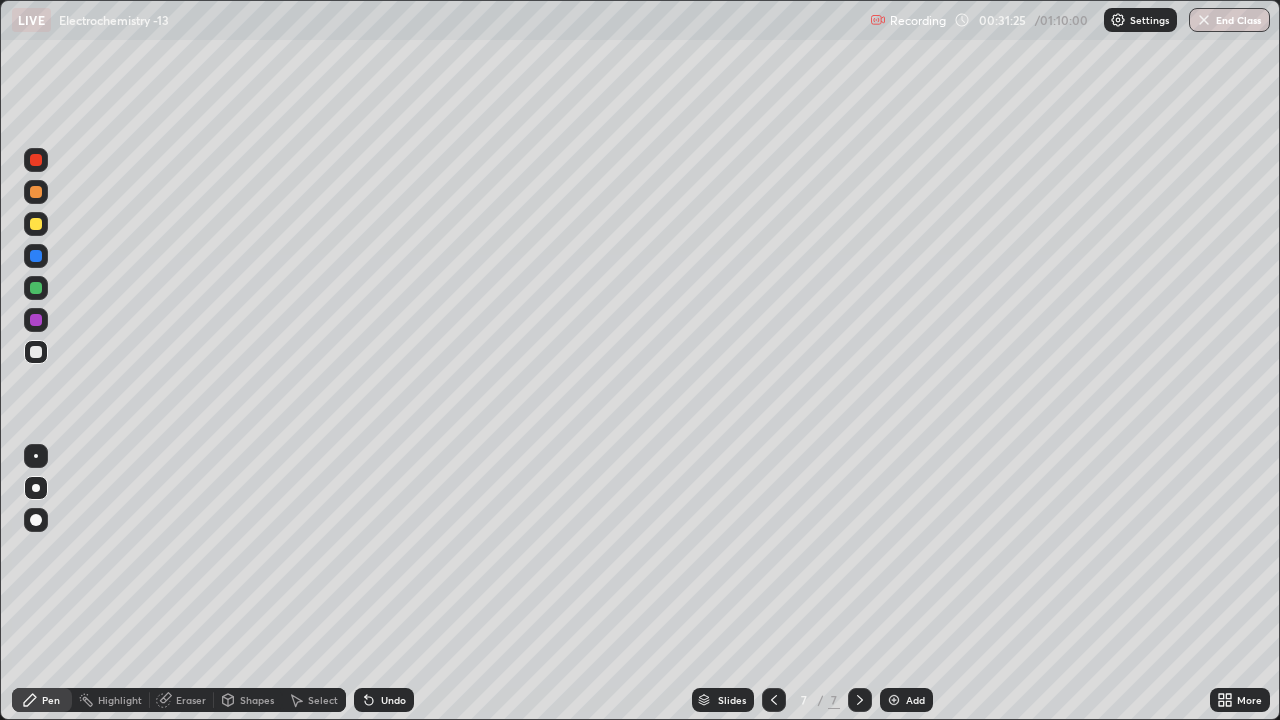 click at bounding box center [36, 224] 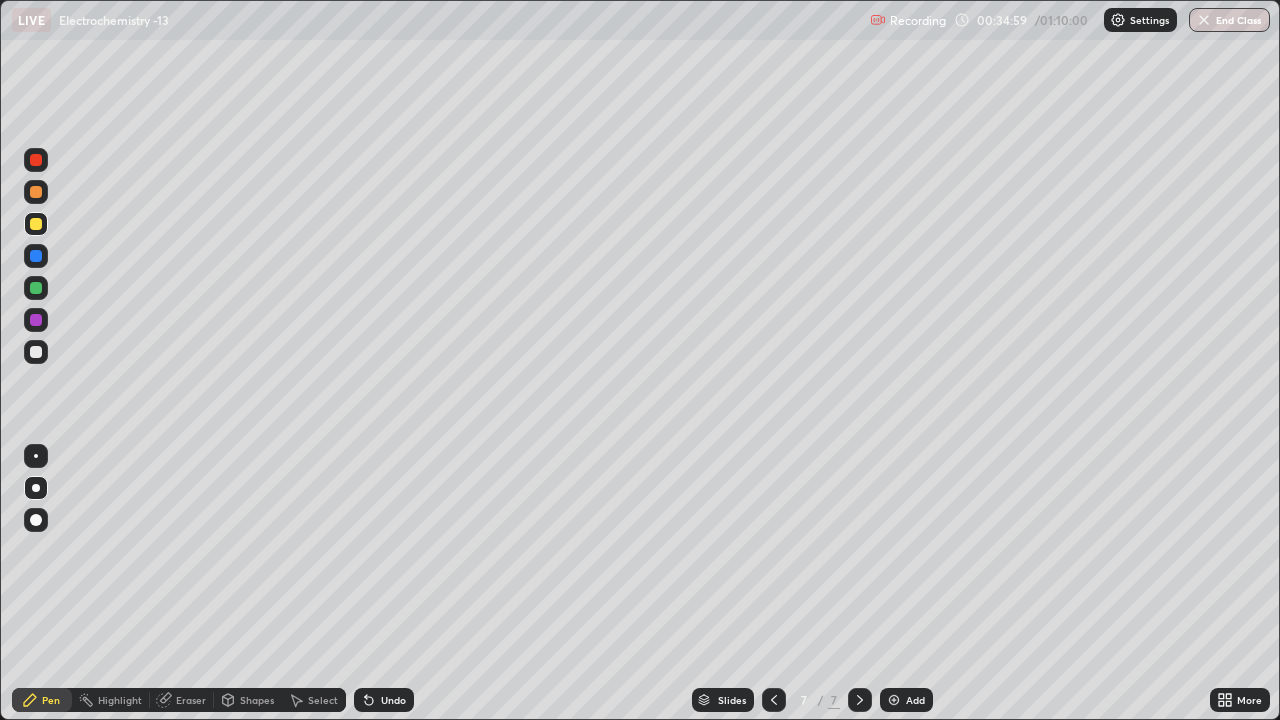 click 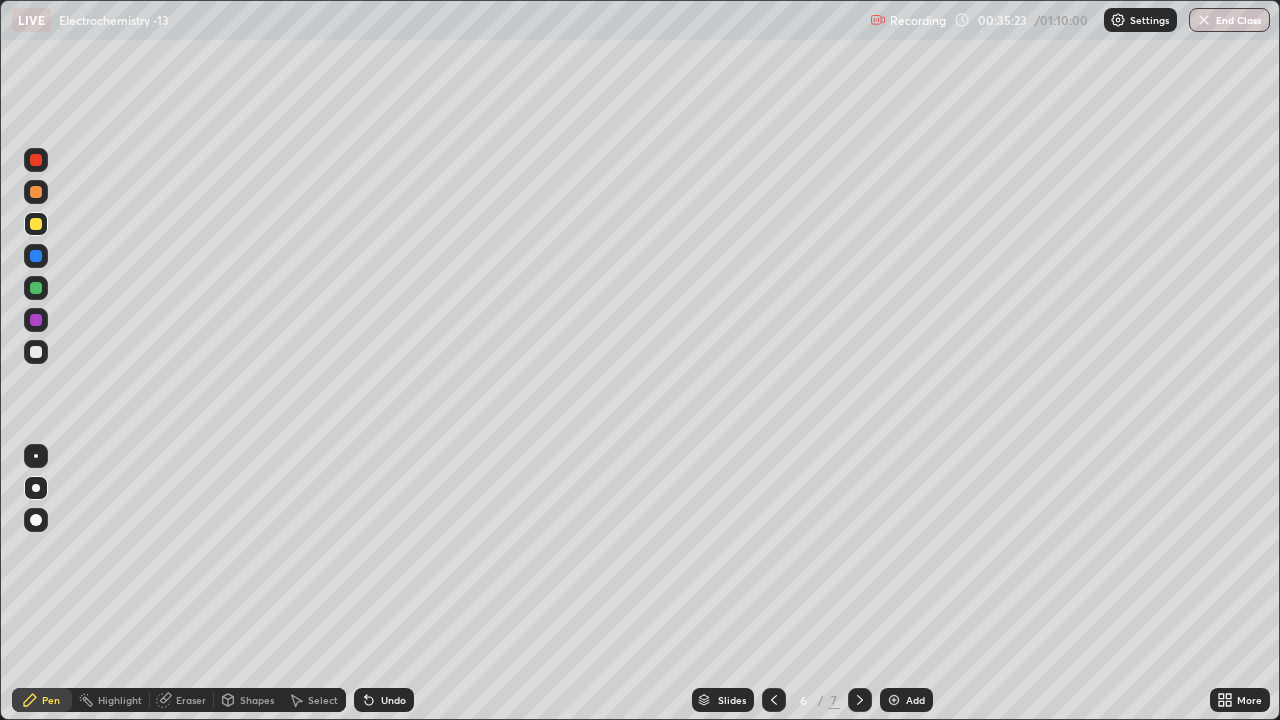 click at bounding box center [36, 352] 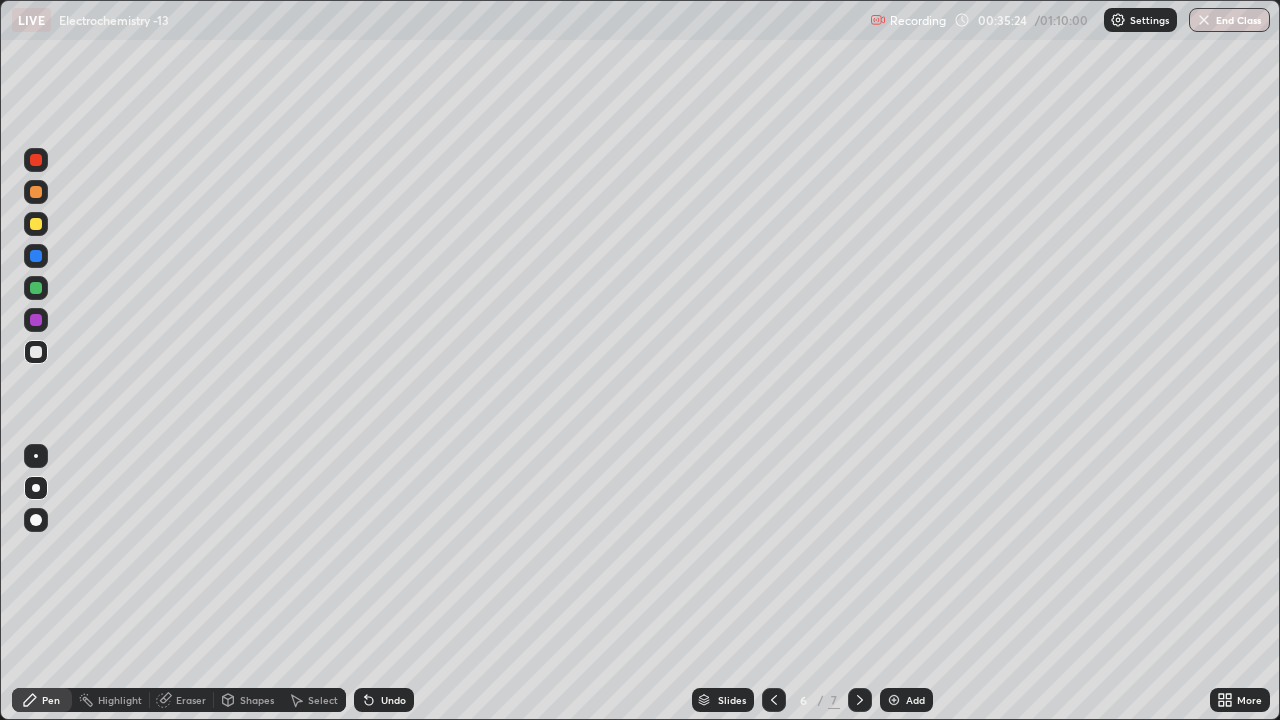 click at bounding box center (36, 288) 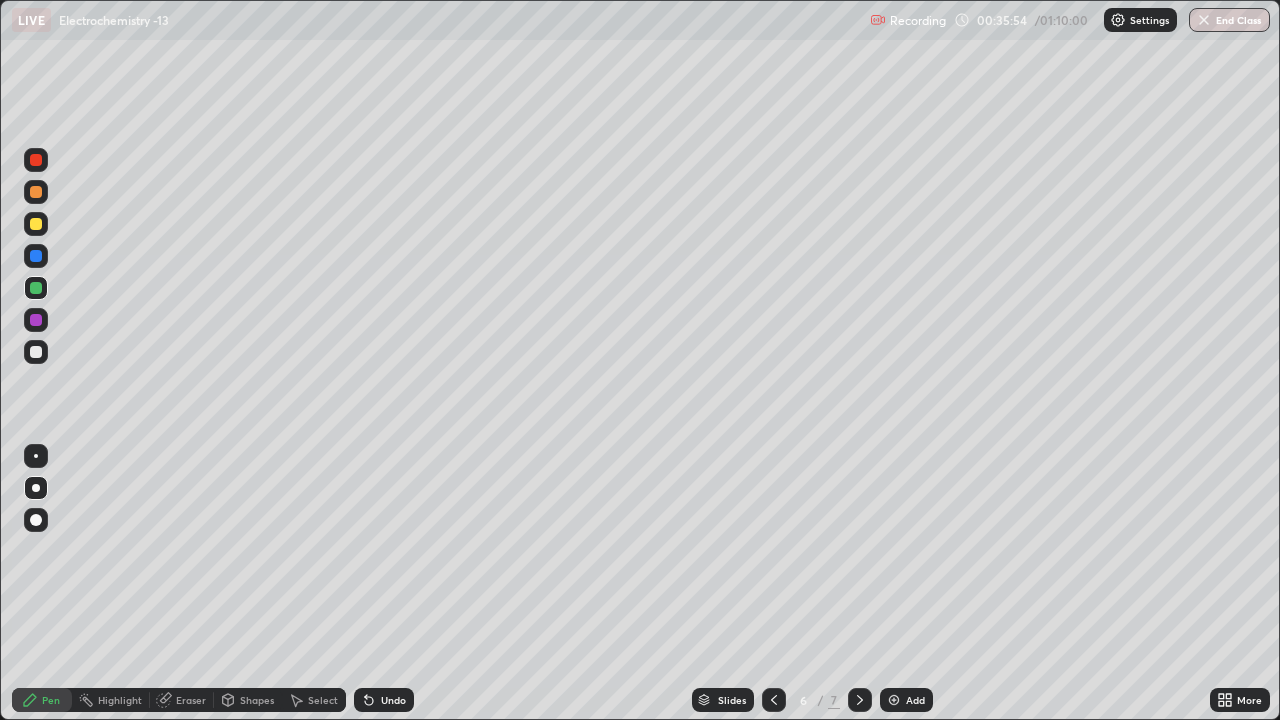 click 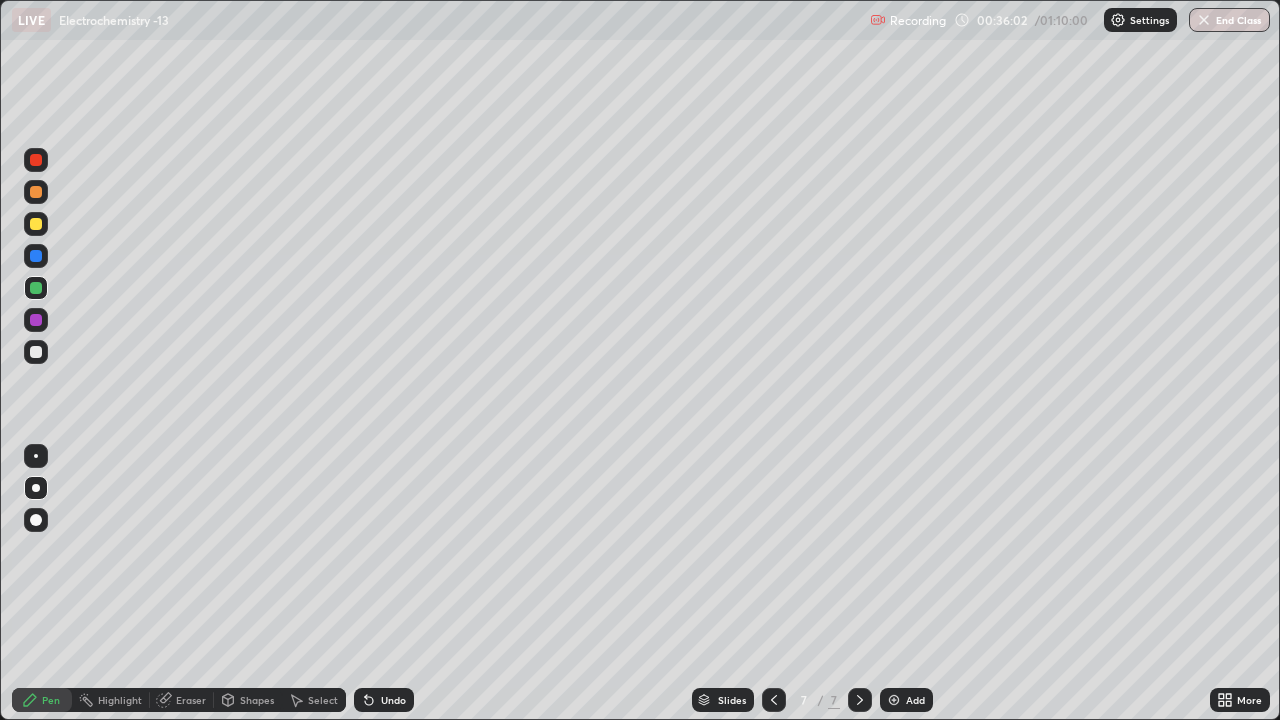 click on "Undo" at bounding box center (384, 700) 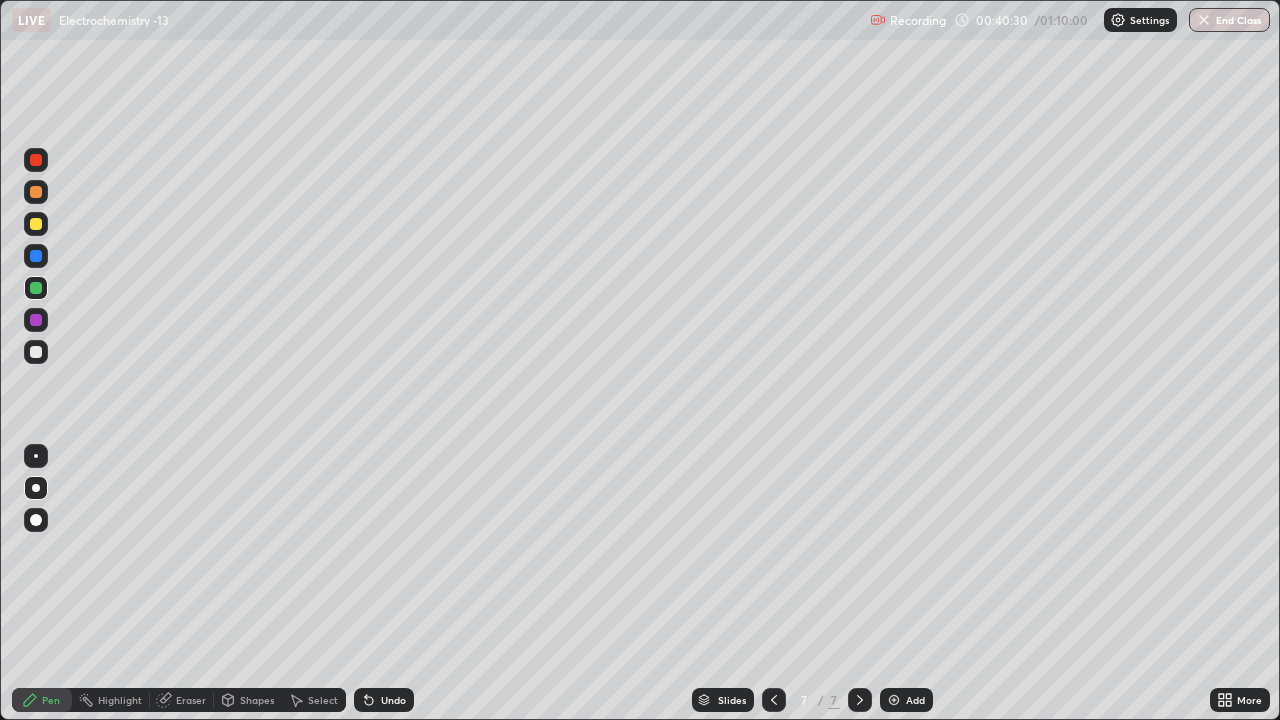 click 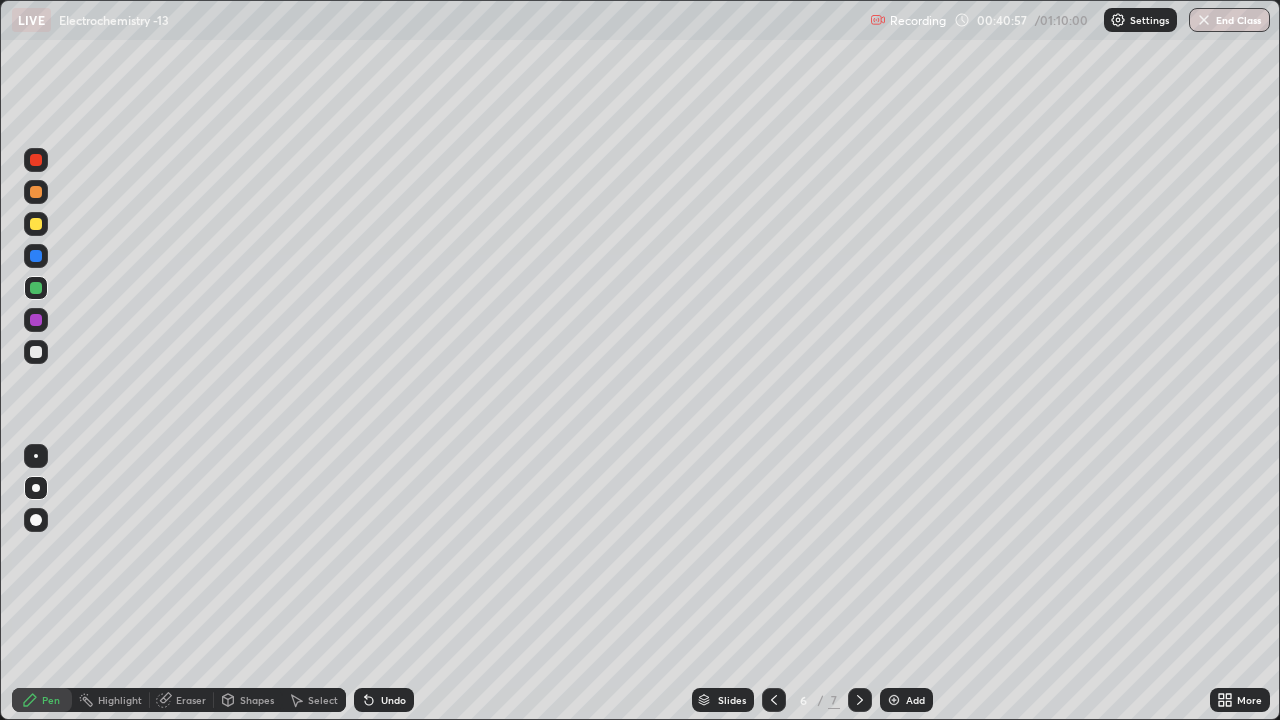 click on "Slides" at bounding box center (723, 700) 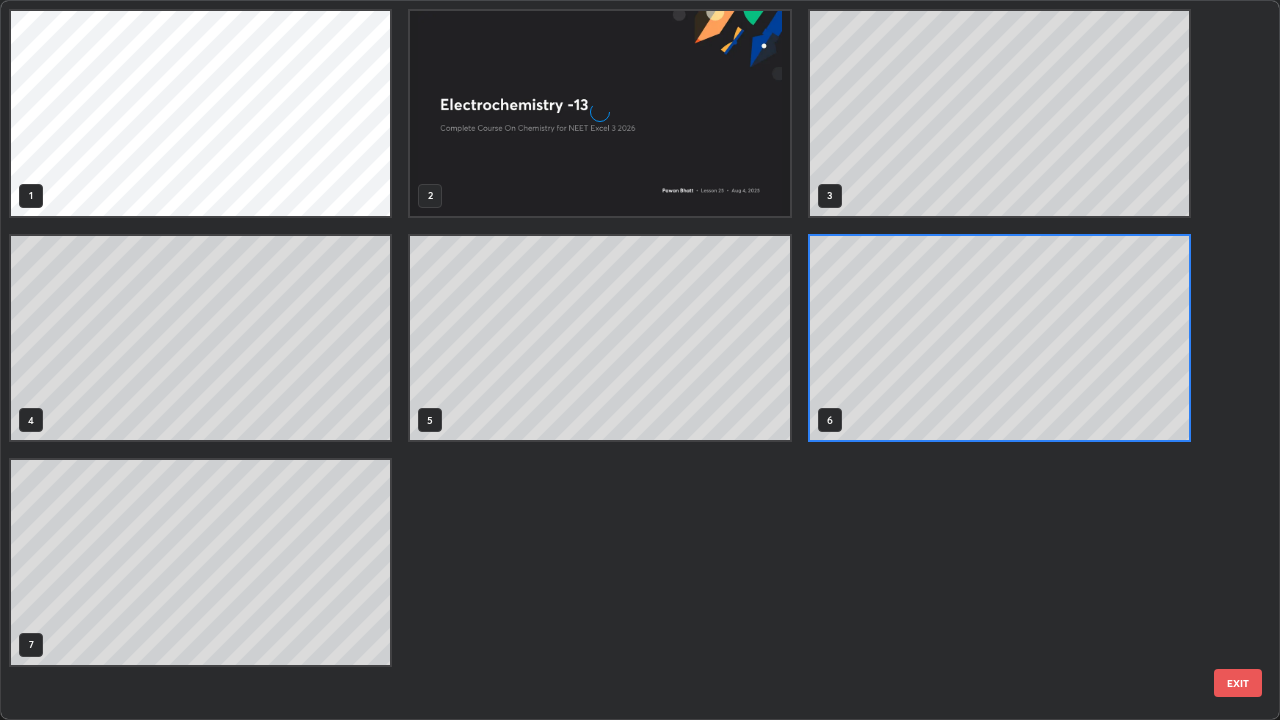 scroll, scrollTop: 7, scrollLeft: 11, axis: both 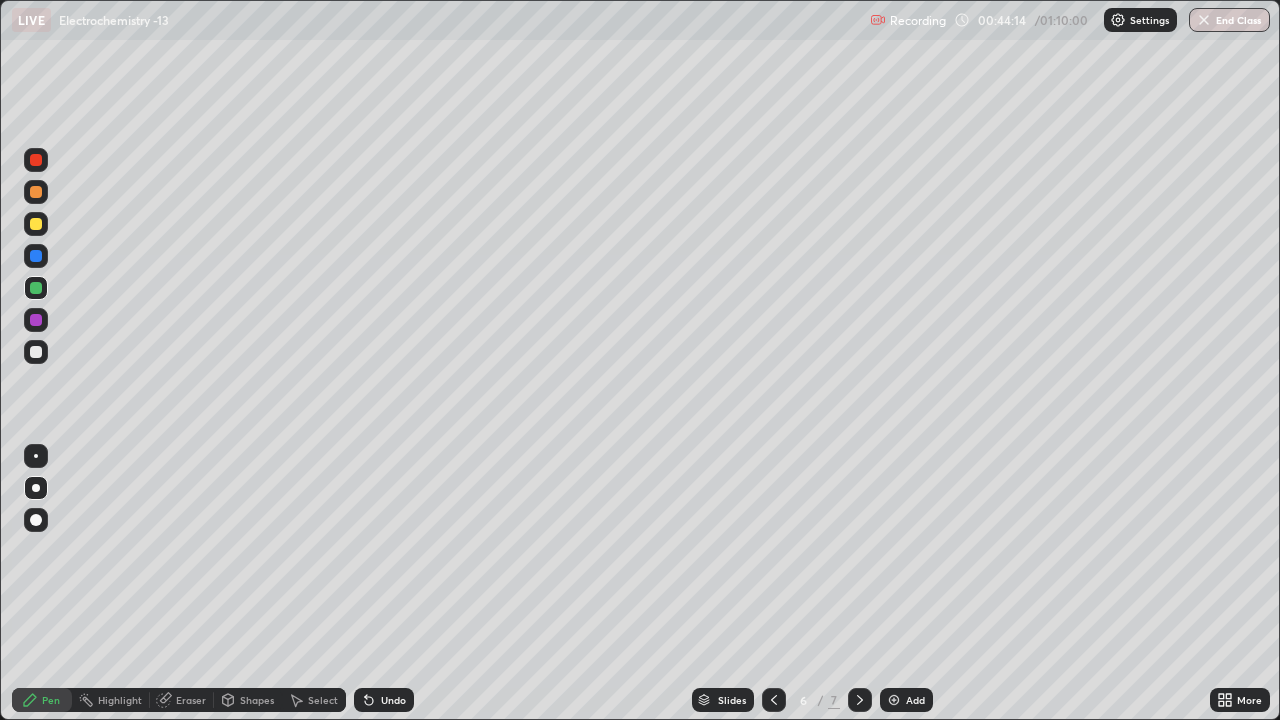 click at bounding box center [36, 192] 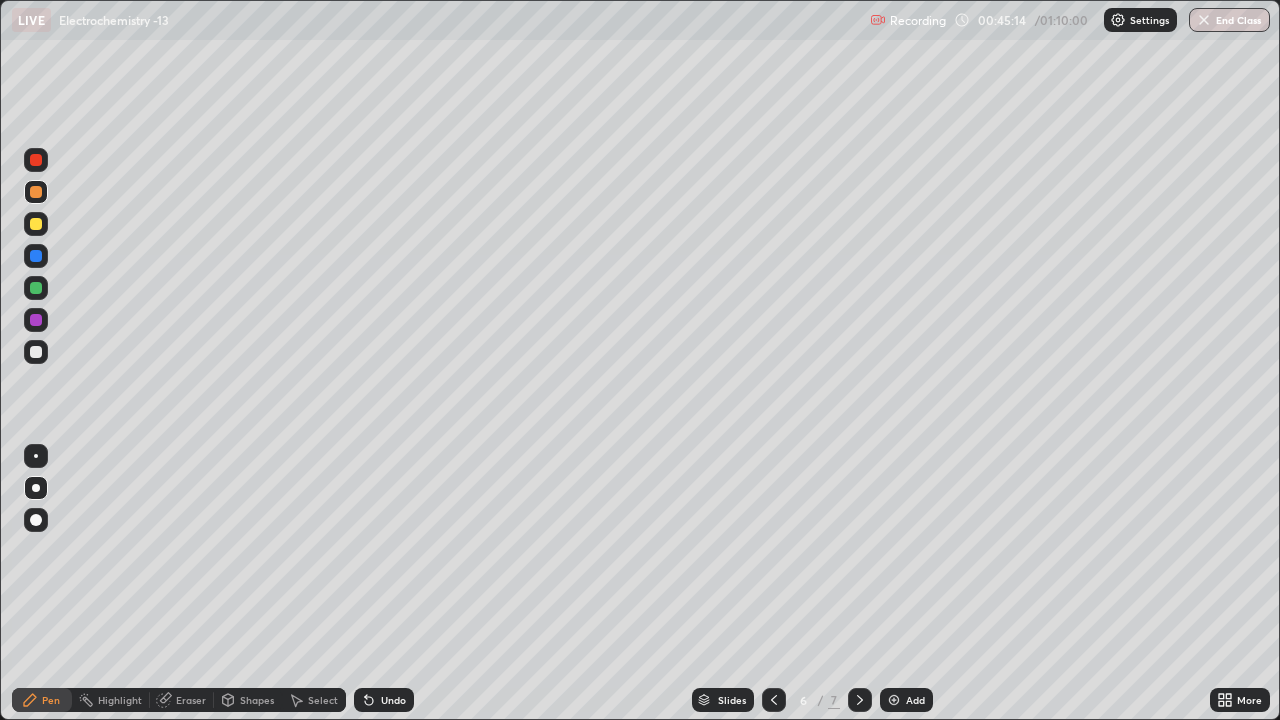 click 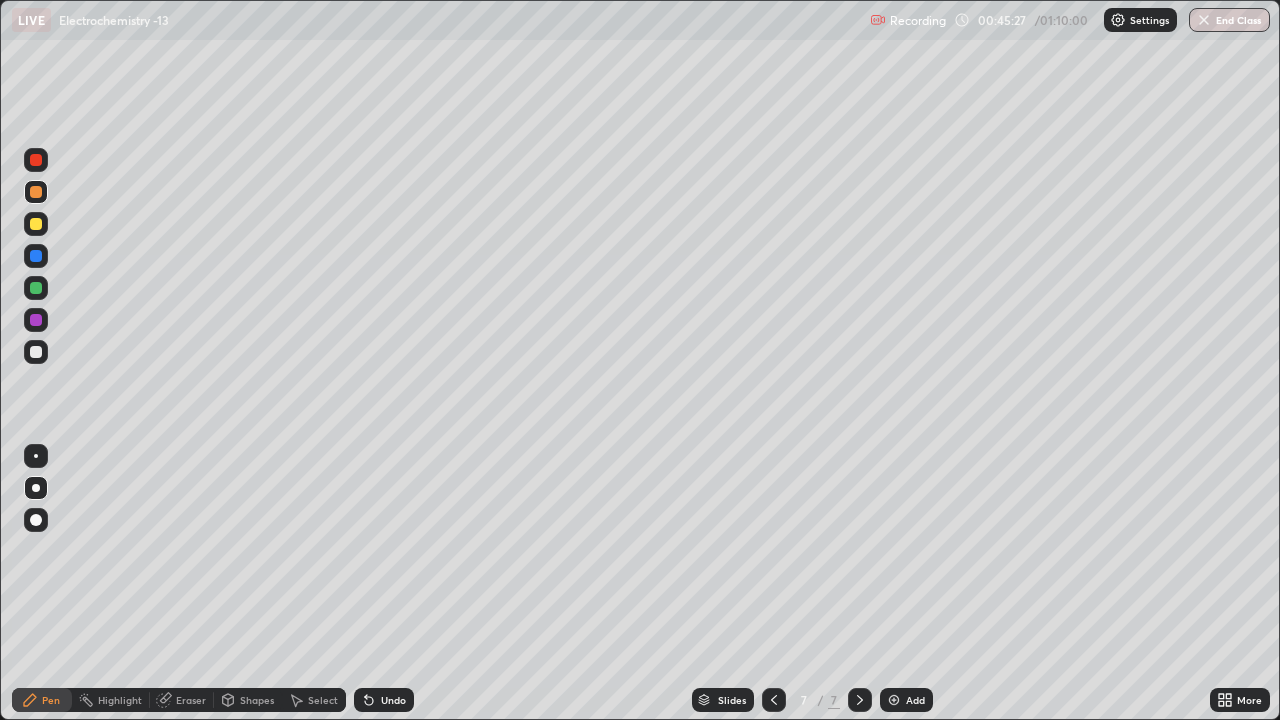 click on "Undo" at bounding box center (393, 700) 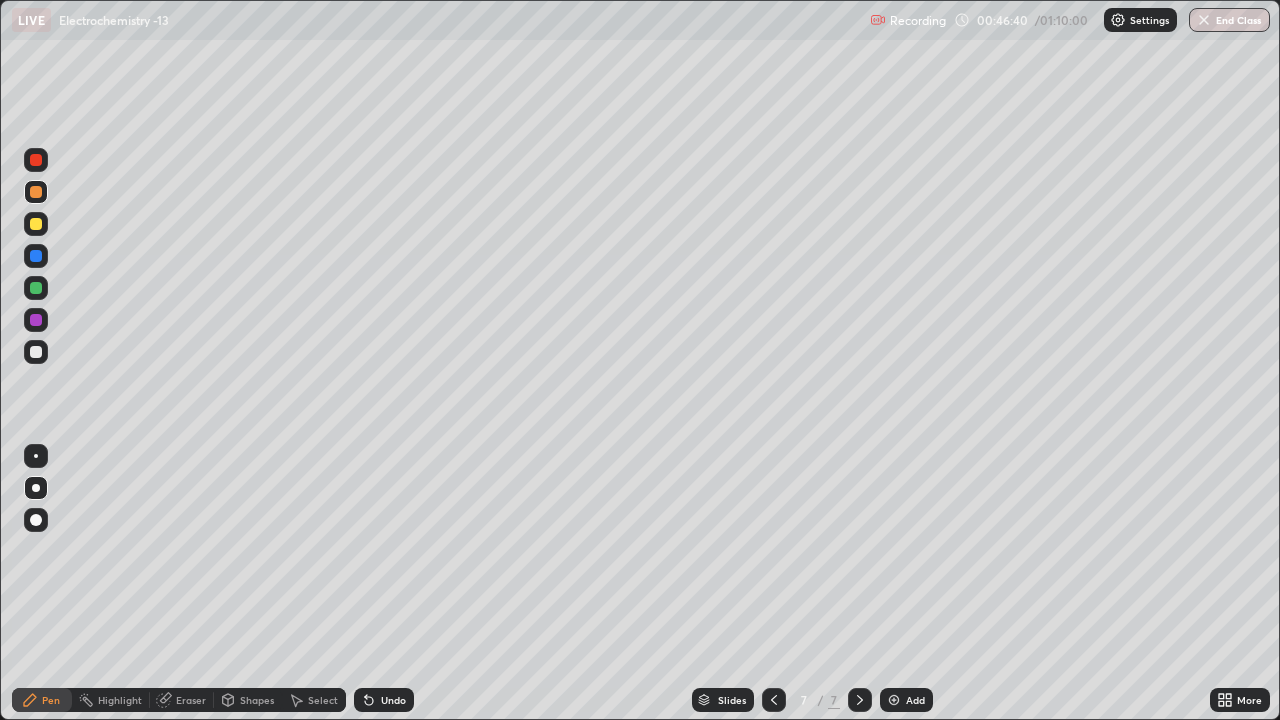 click 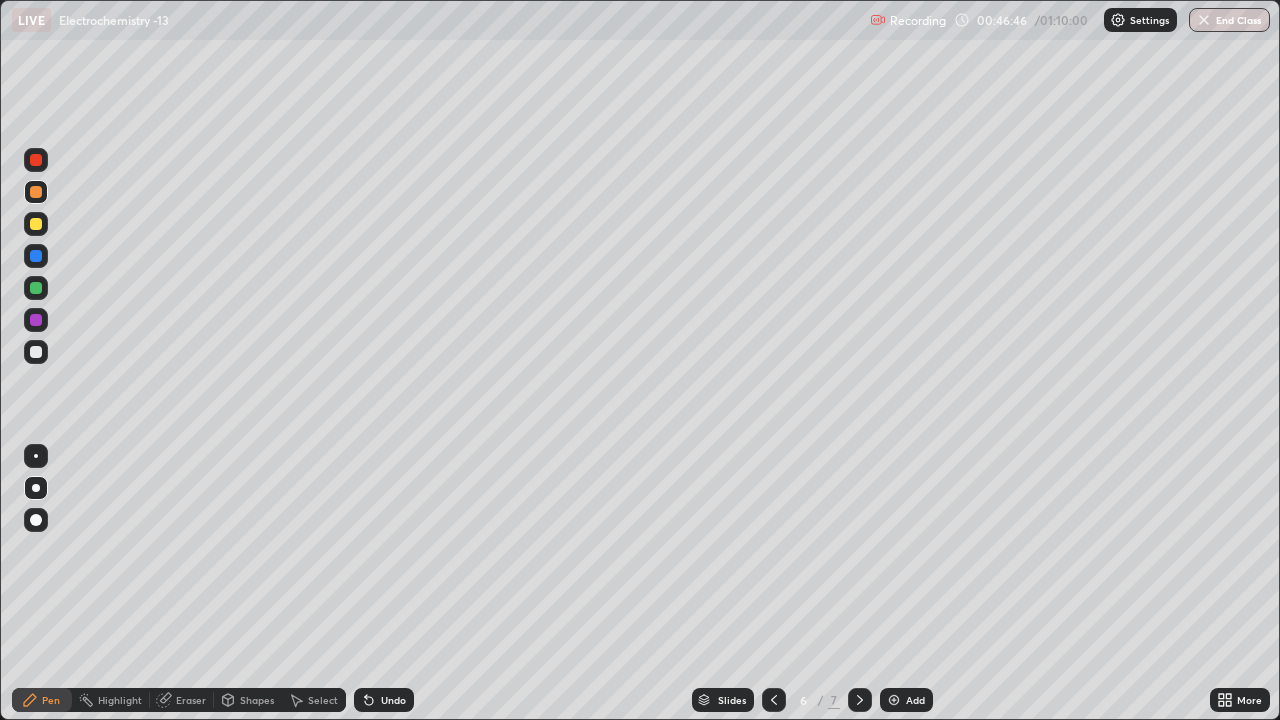 click 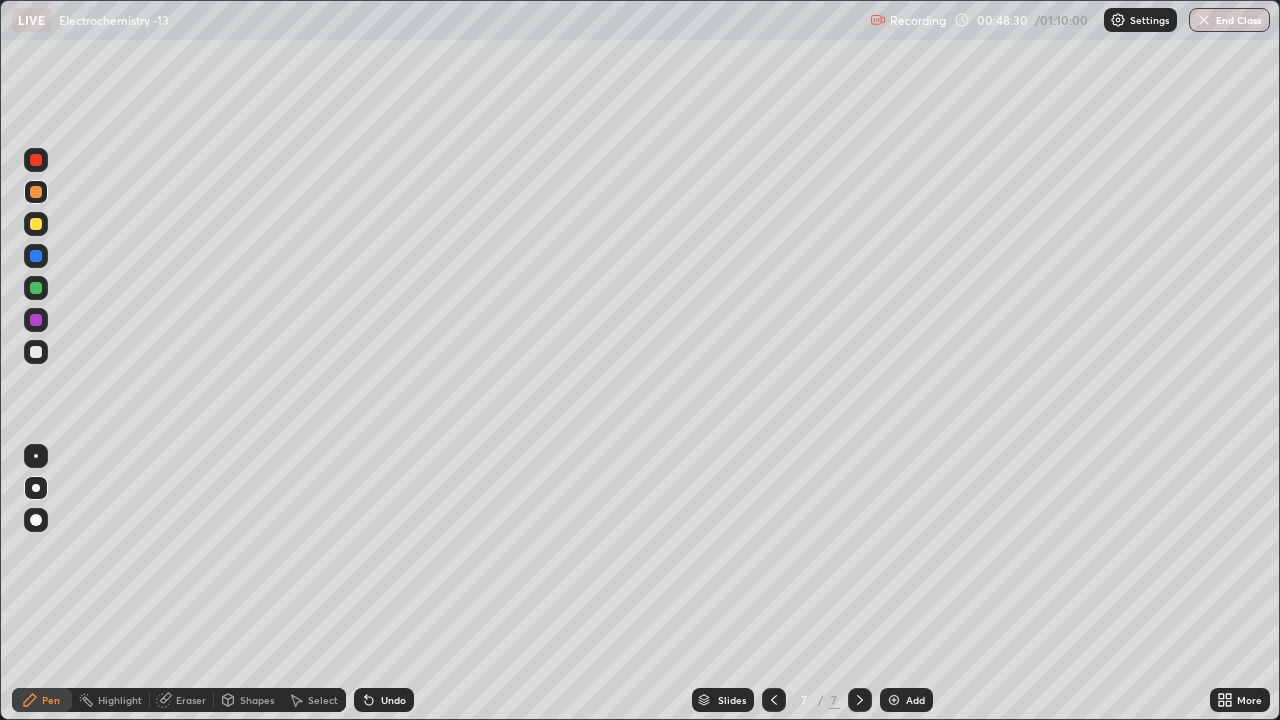 click at bounding box center (36, 352) 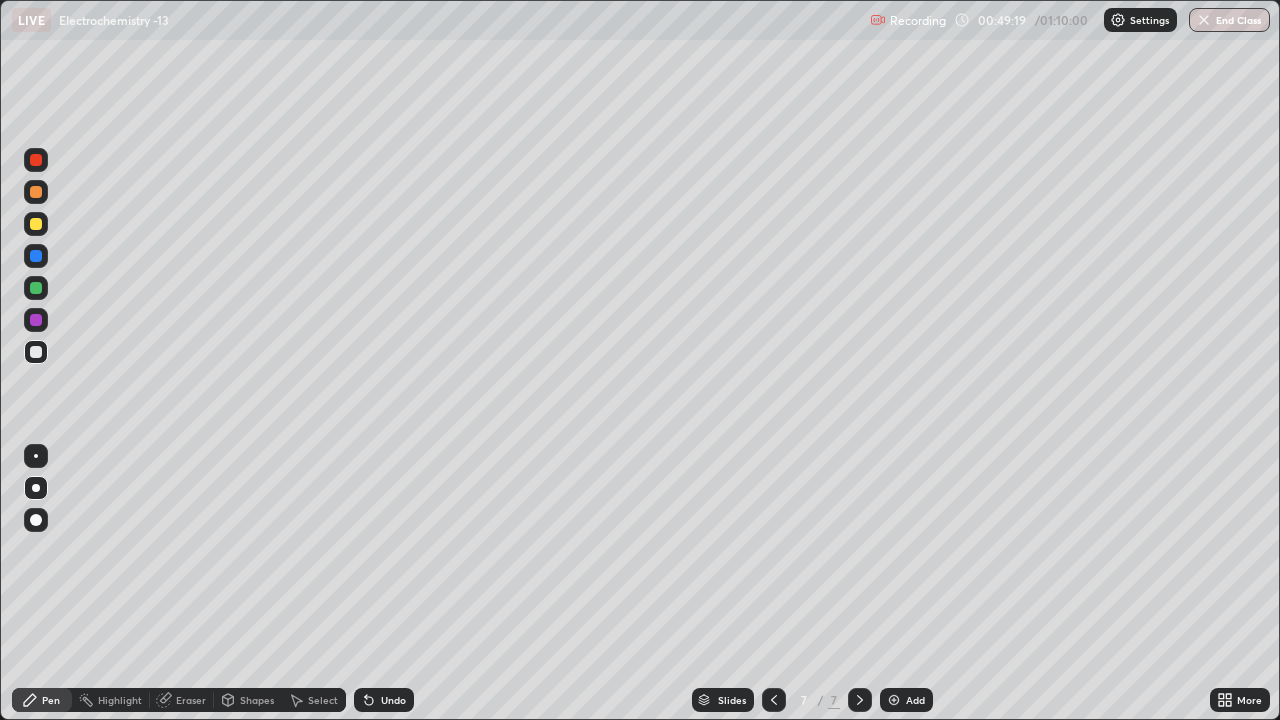 click 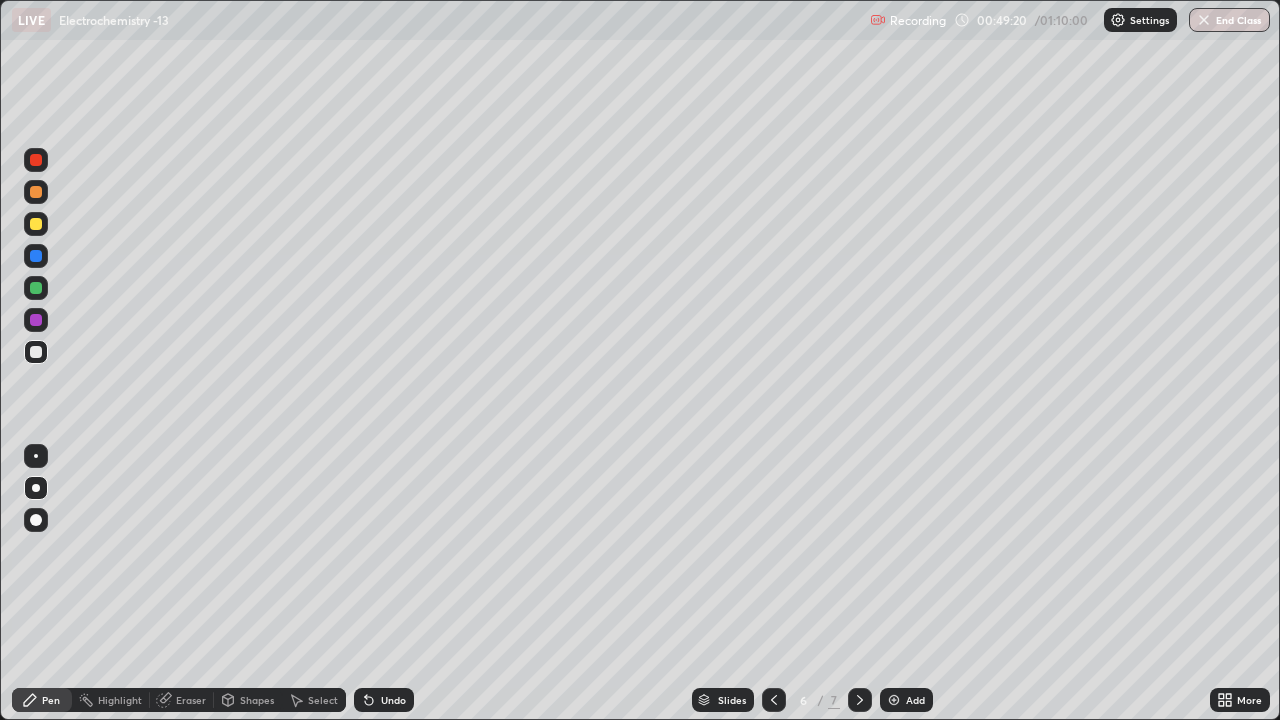 click at bounding box center (36, 288) 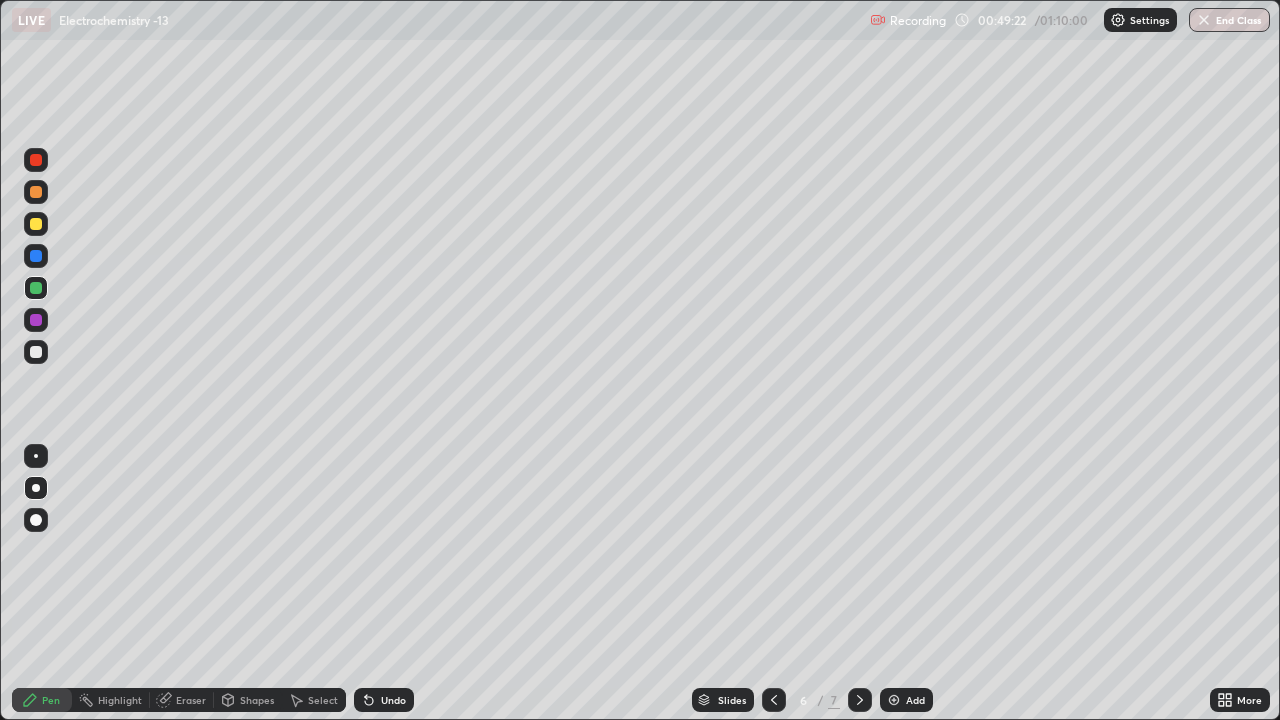 click at bounding box center (36, 352) 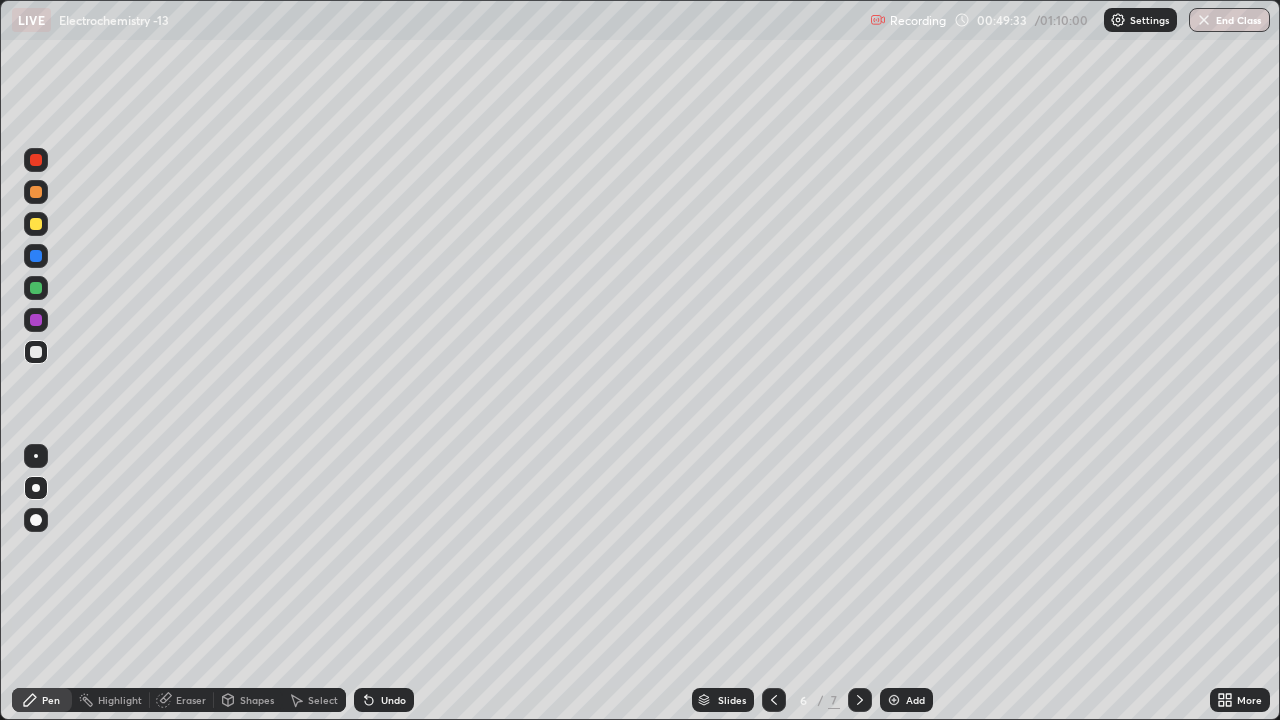 click 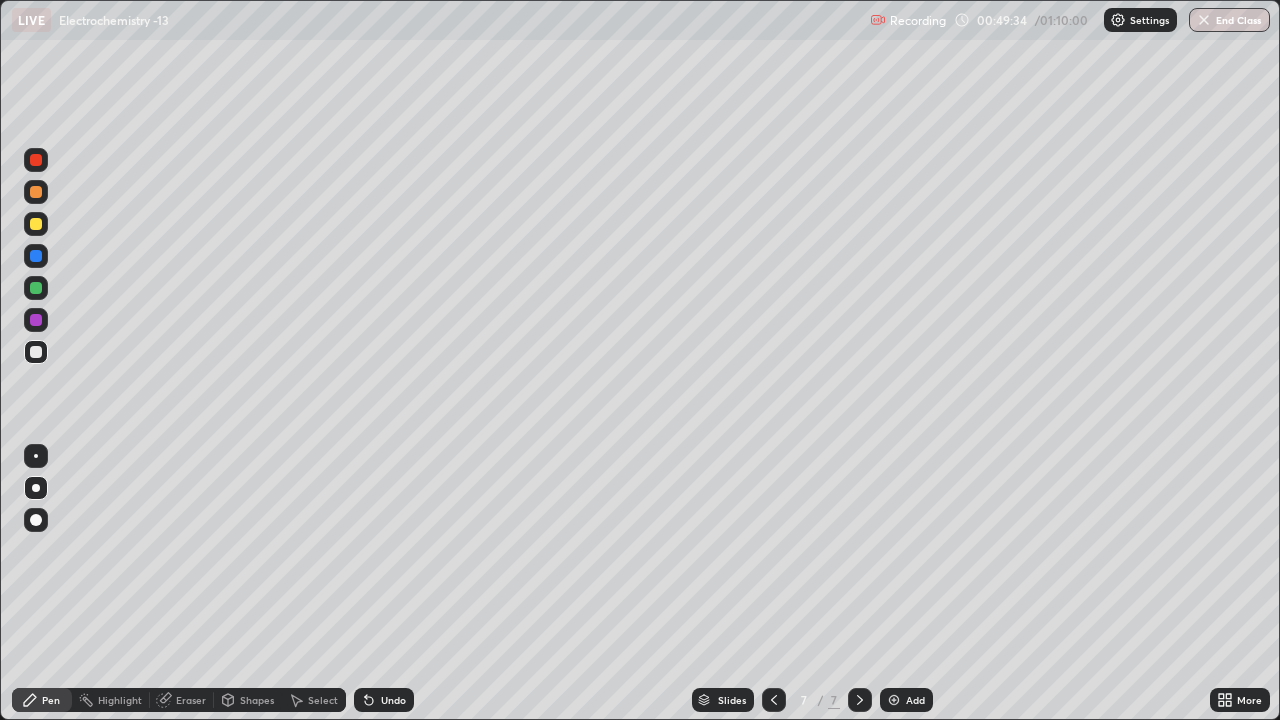 click at bounding box center (894, 700) 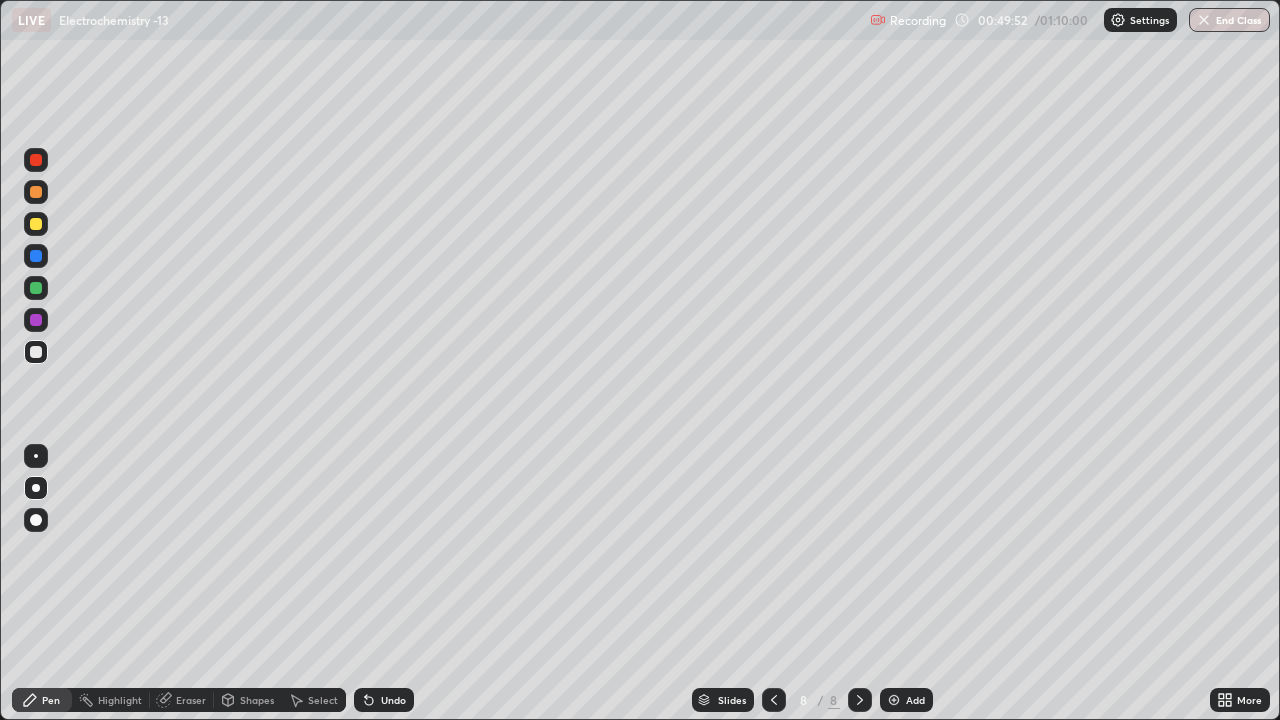 click at bounding box center (36, 224) 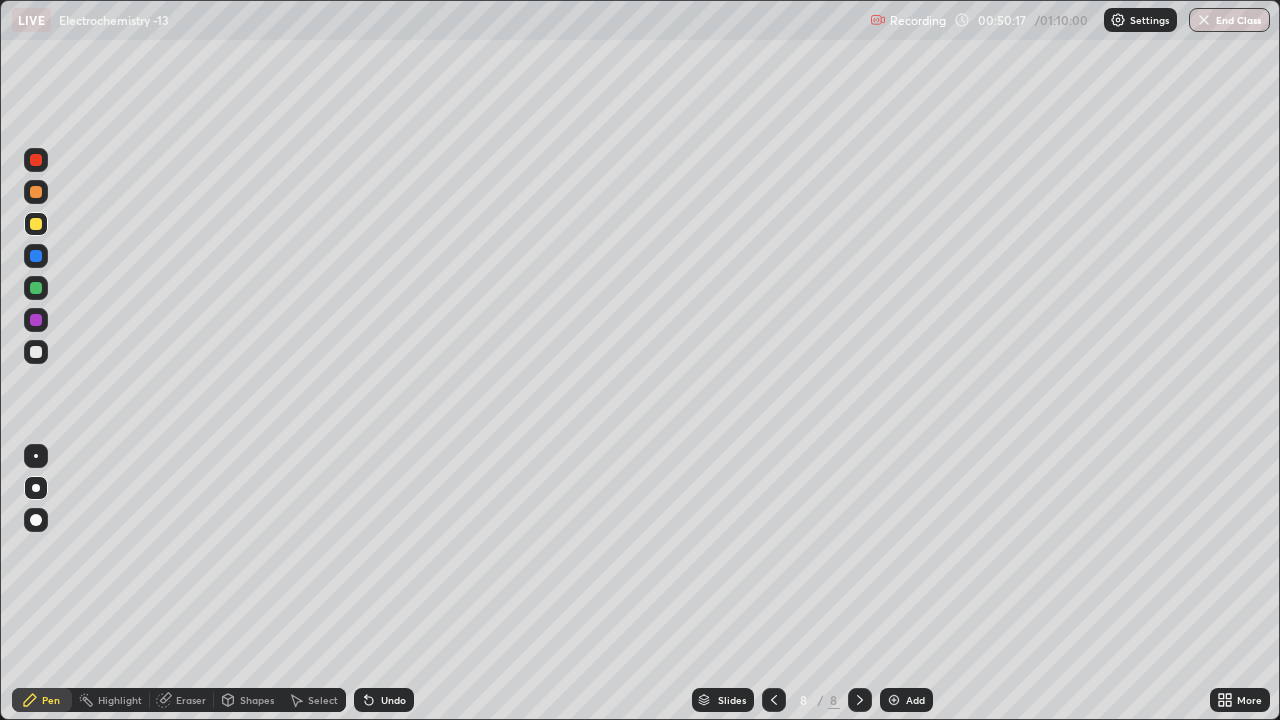 click 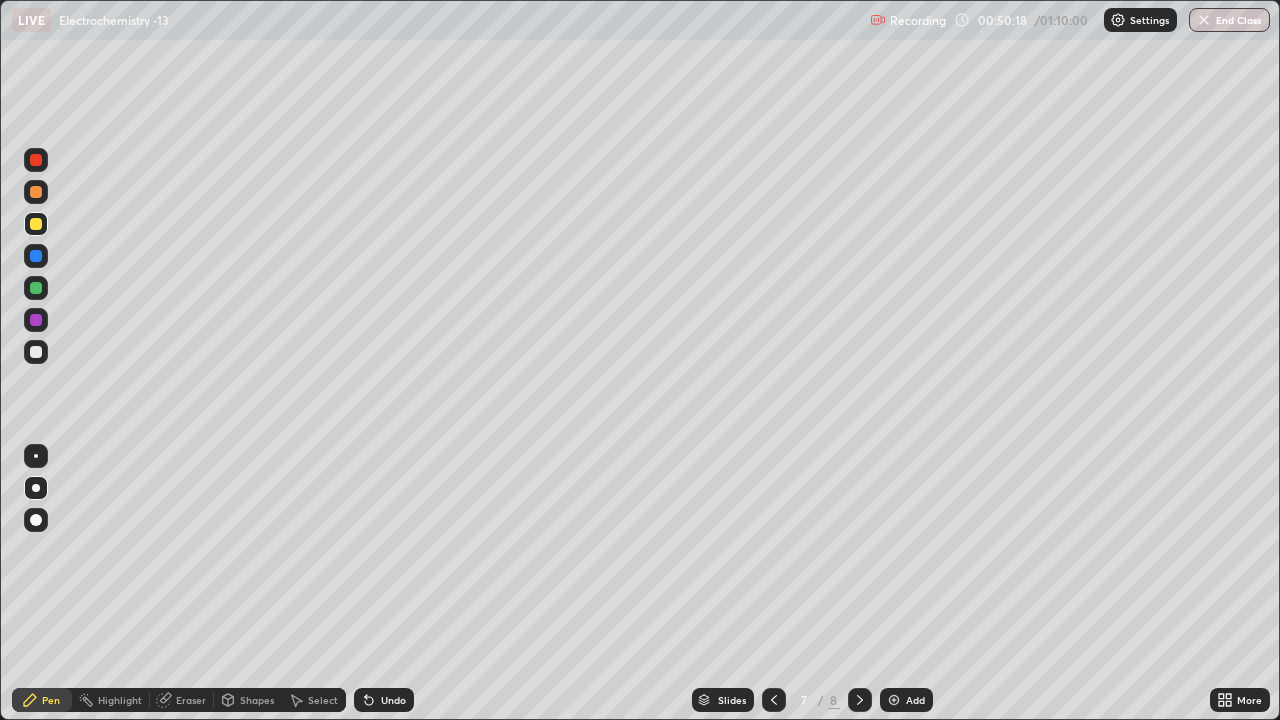 click 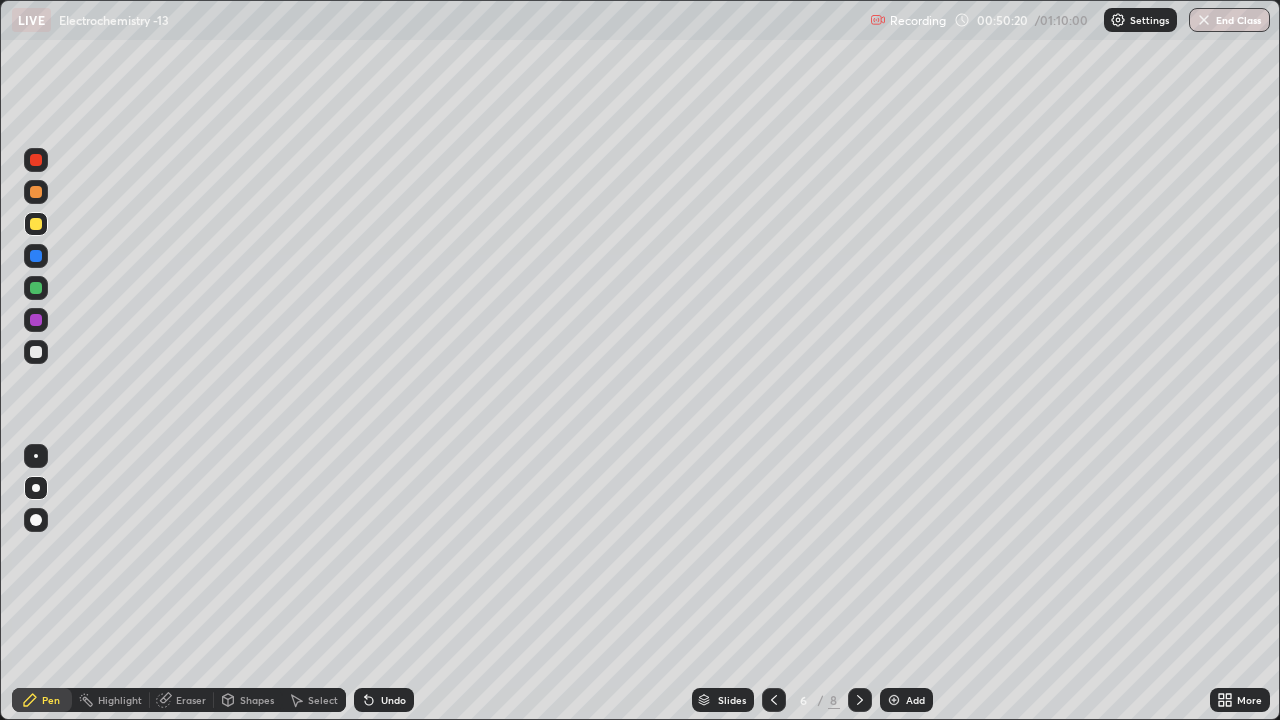 click at bounding box center [36, 352] 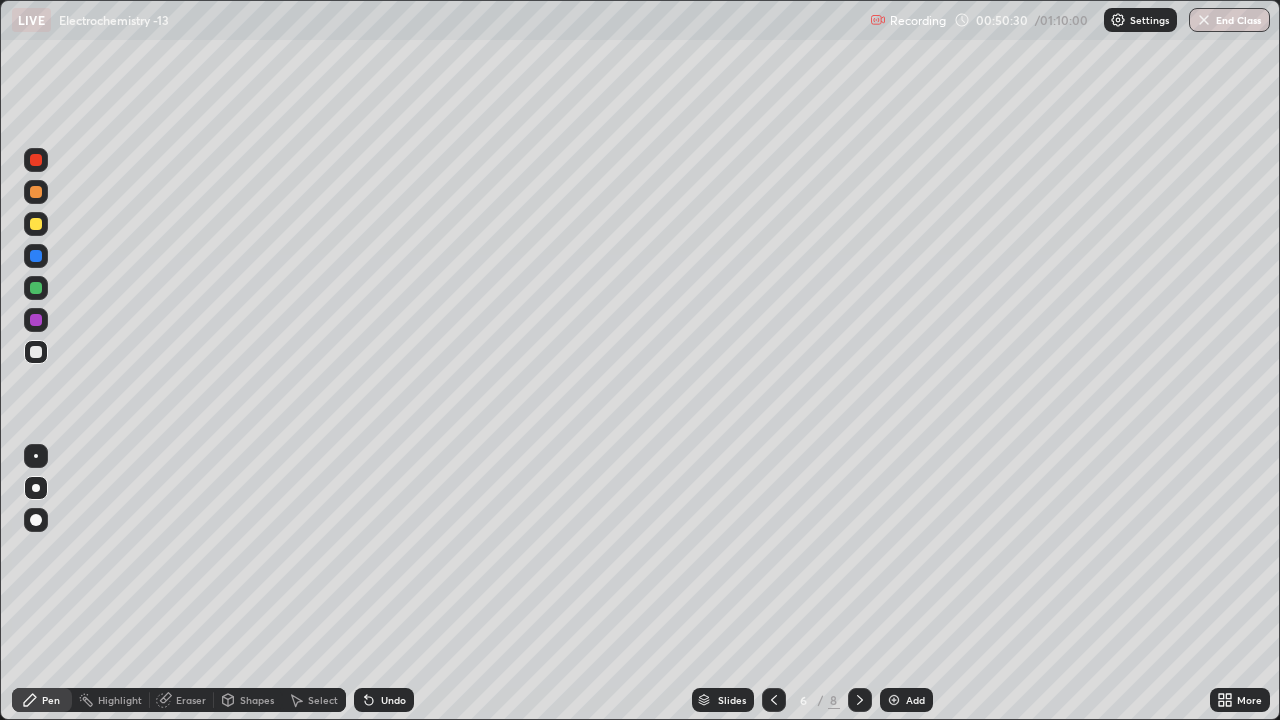 click at bounding box center (36, 288) 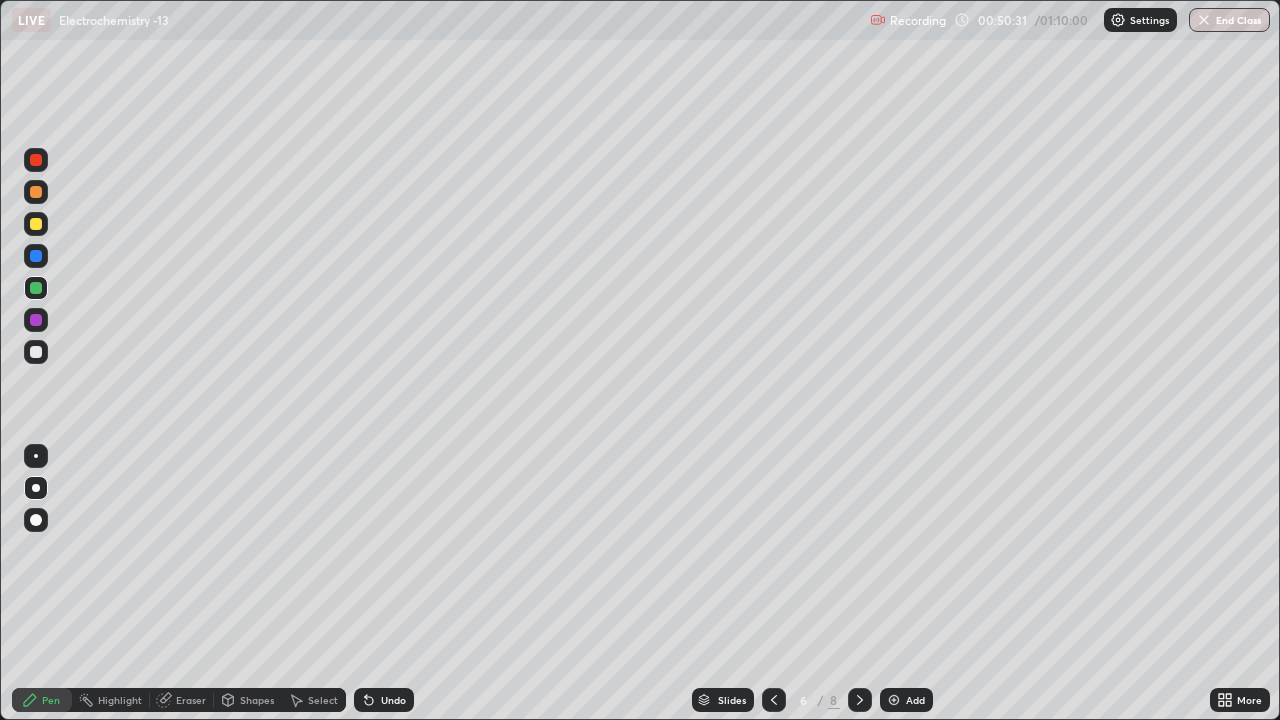 click at bounding box center [36, 224] 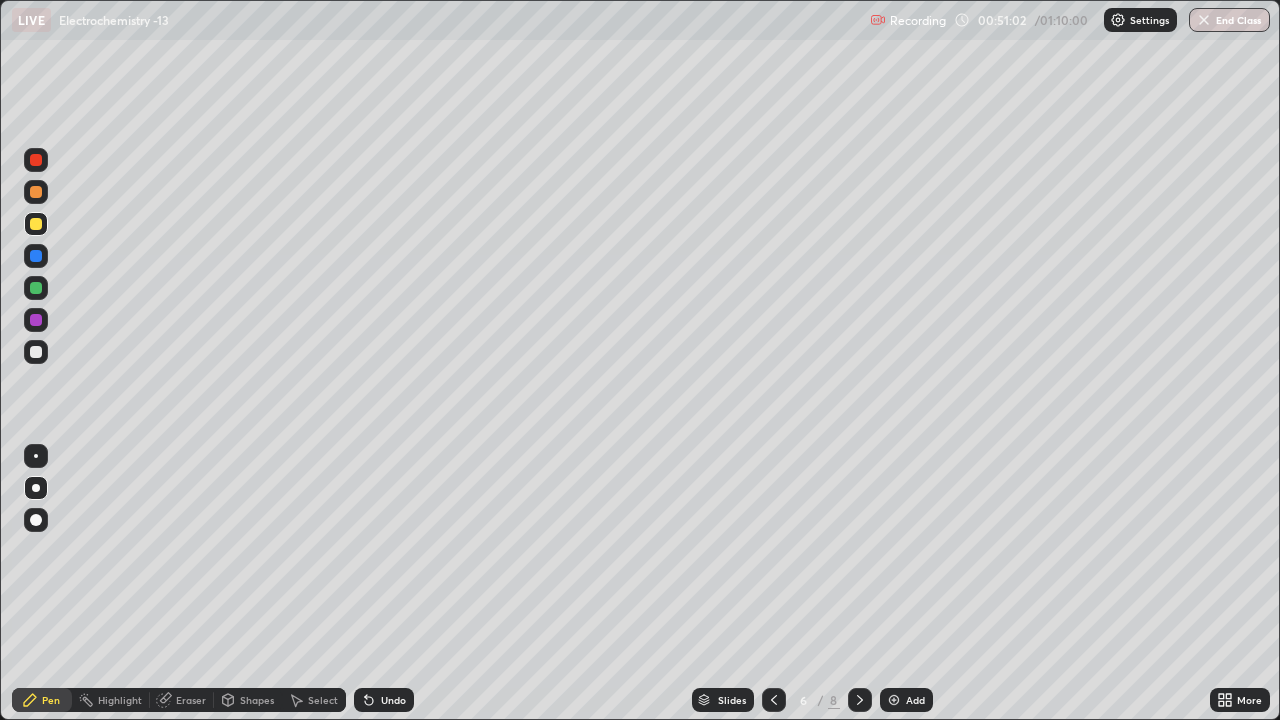 click 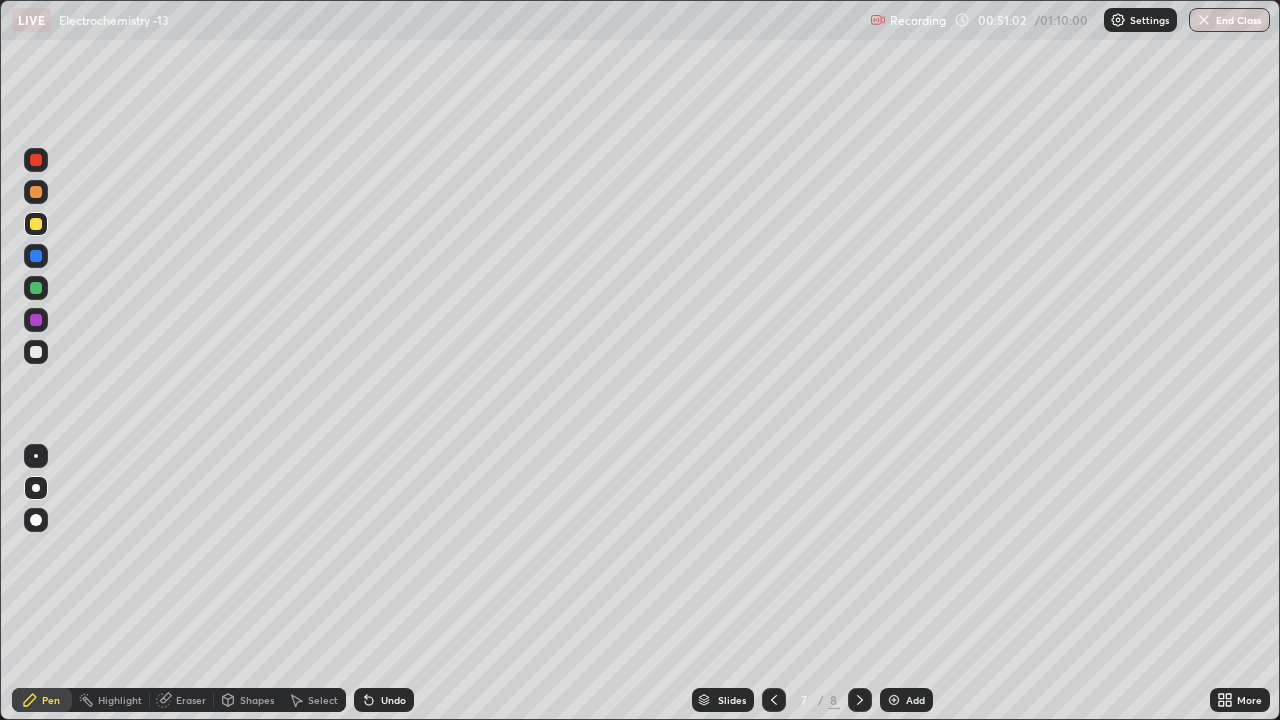 click 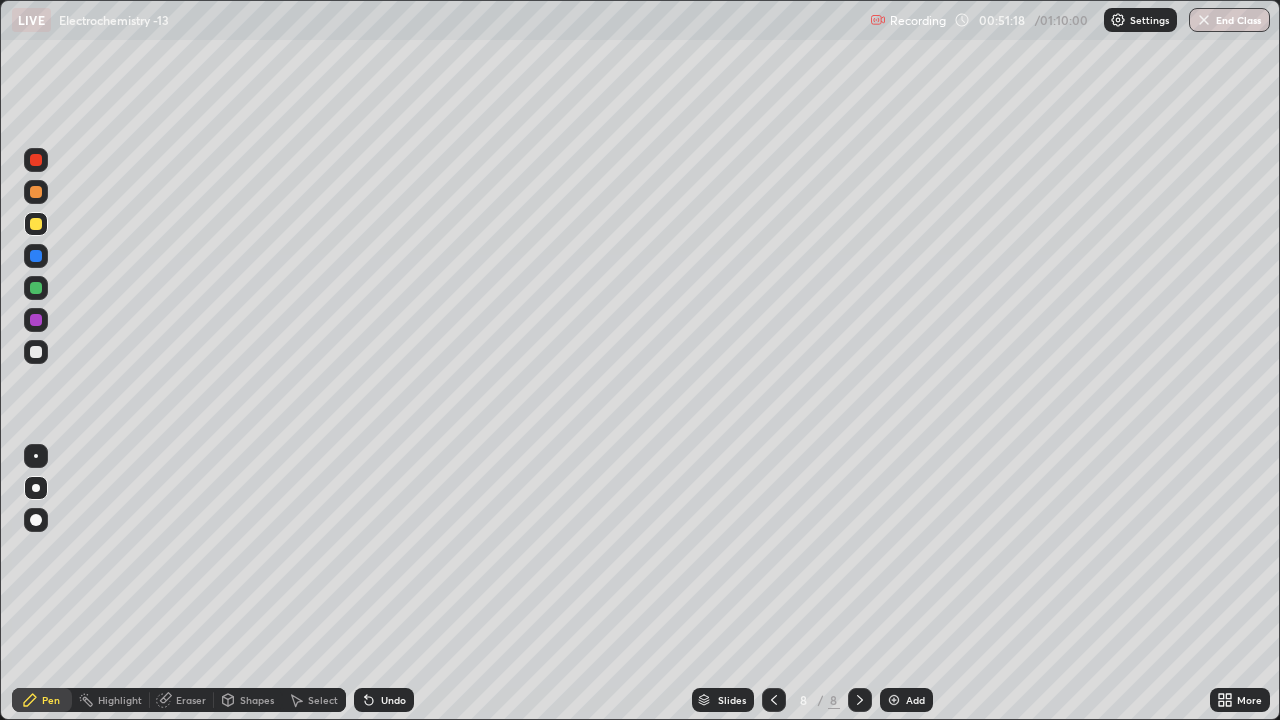 click at bounding box center [36, 288] 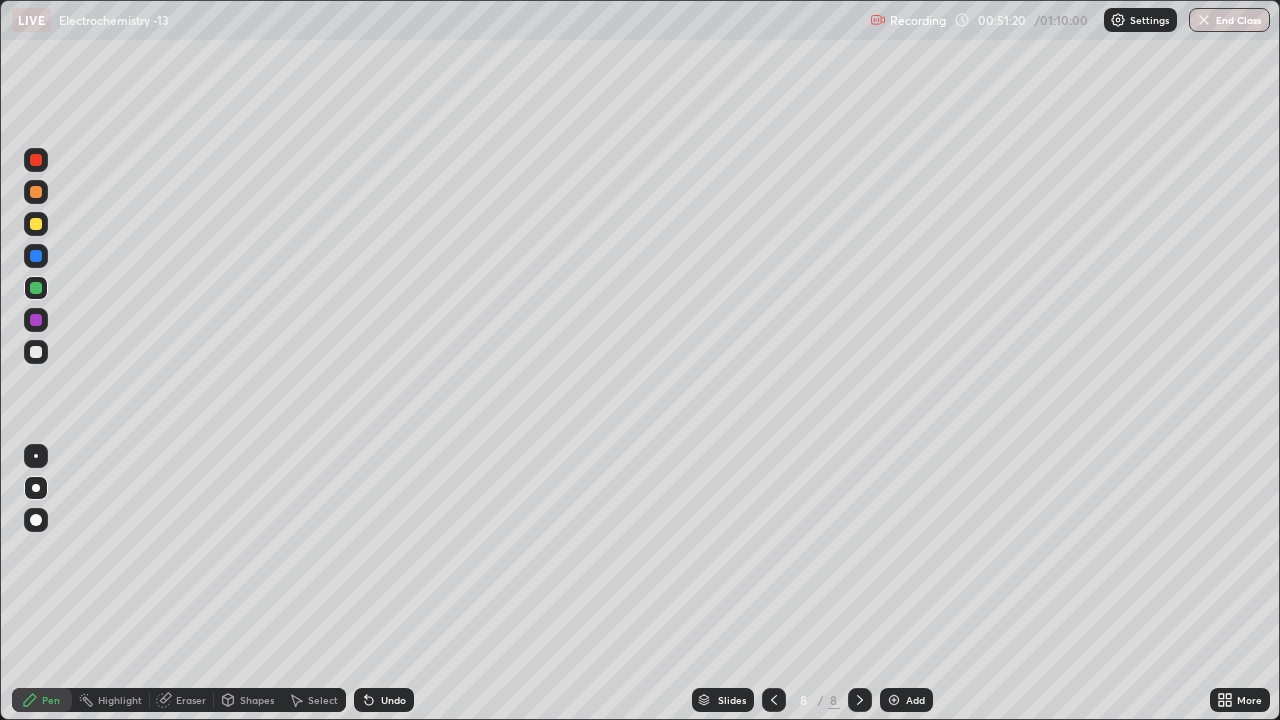 click at bounding box center (36, 224) 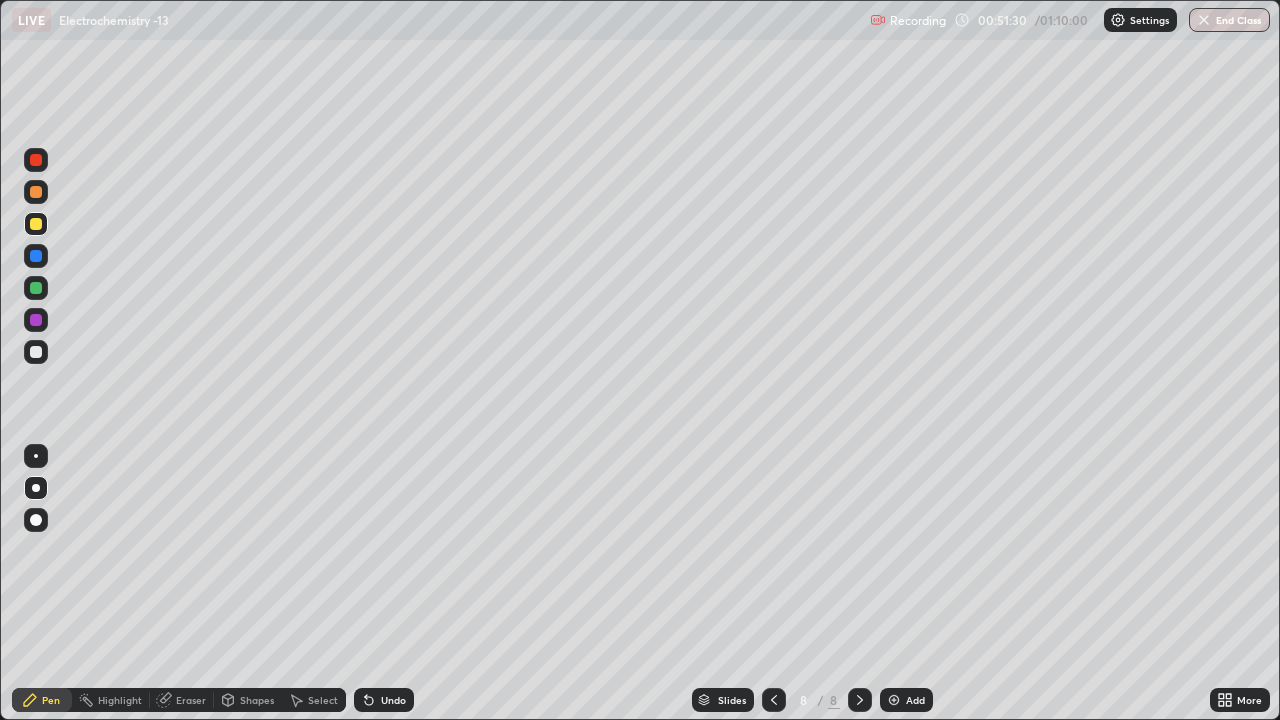 click at bounding box center [36, 352] 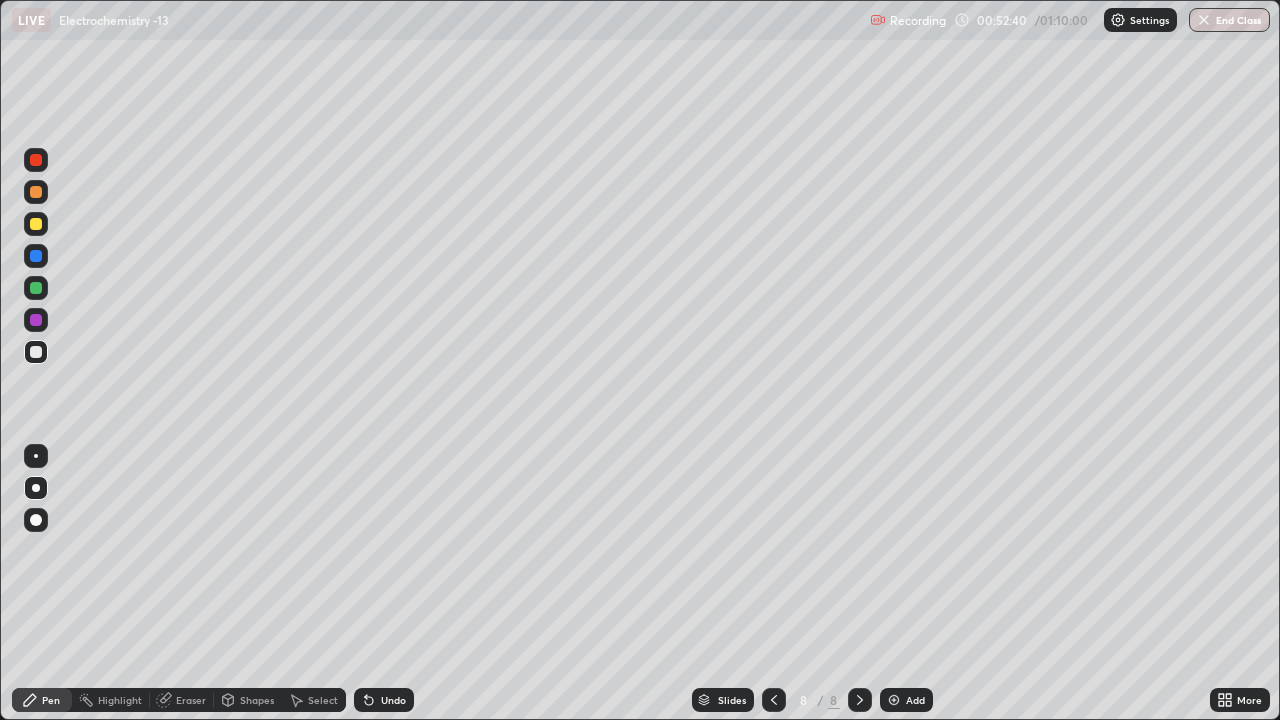 click on "Slides" at bounding box center (732, 700) 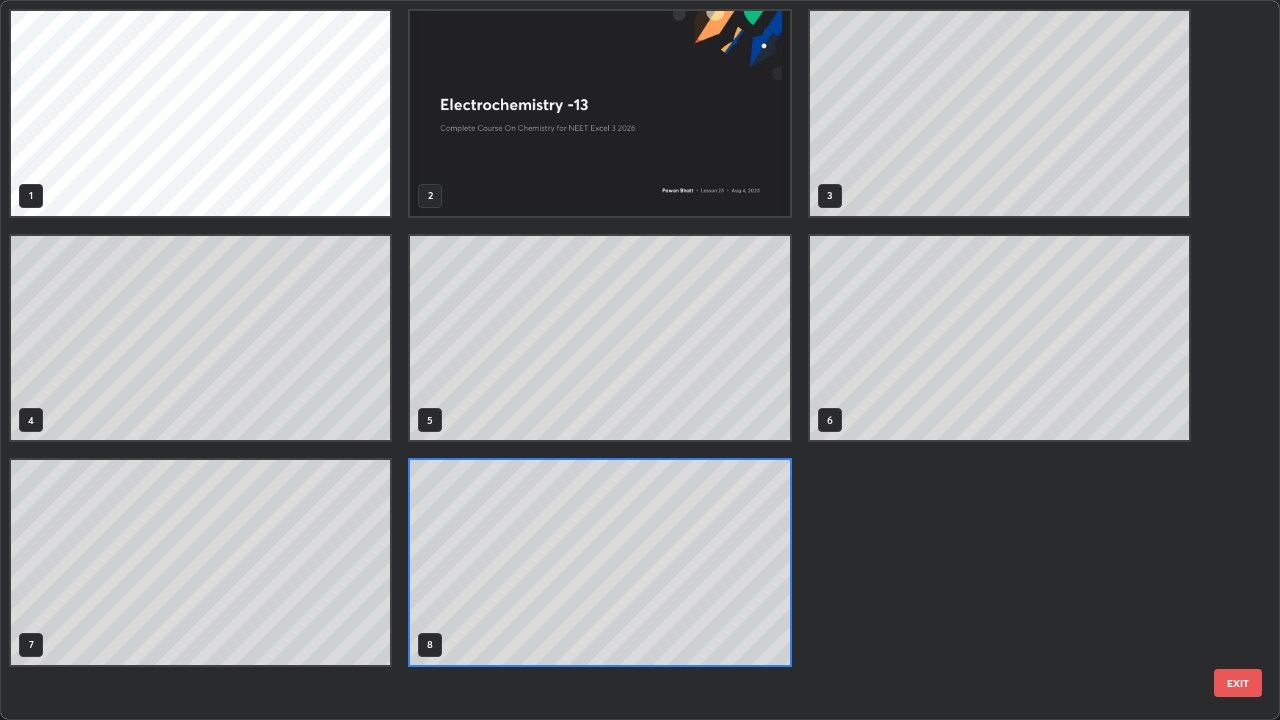 scroll, scrollTop: 7, scrollLeft: 11, axis: both 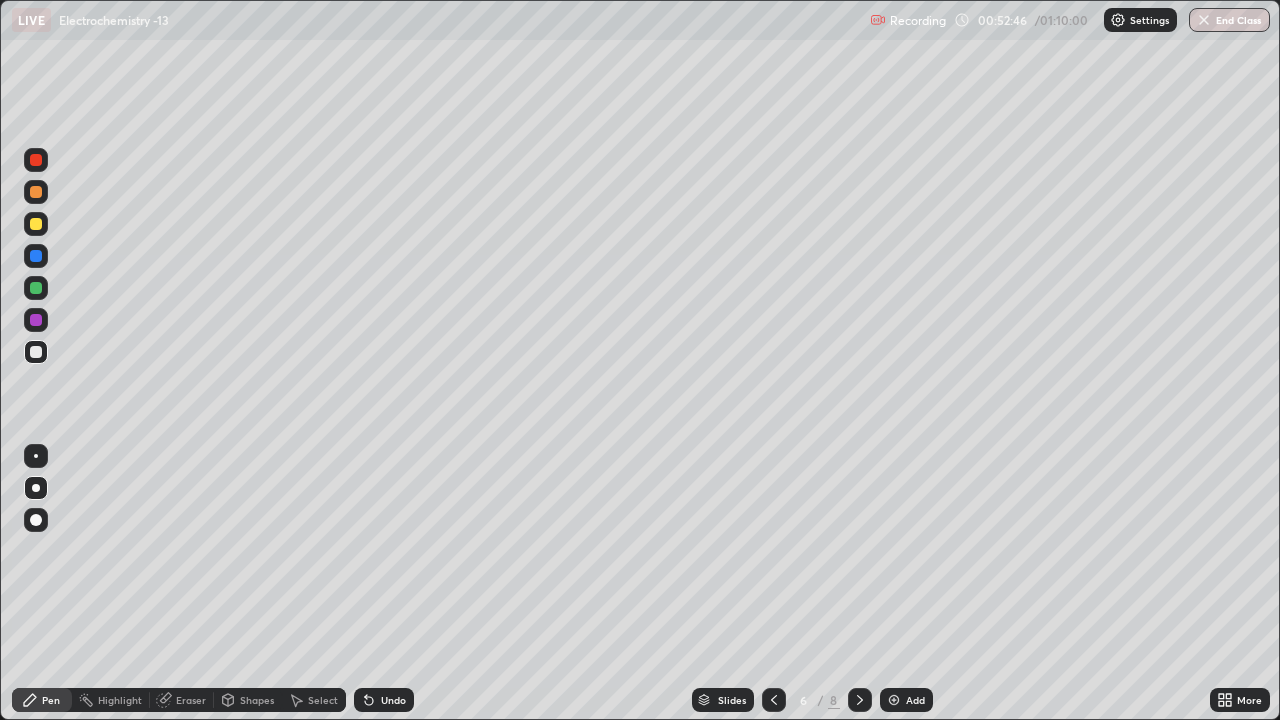 click at bounding box center [36, 224] 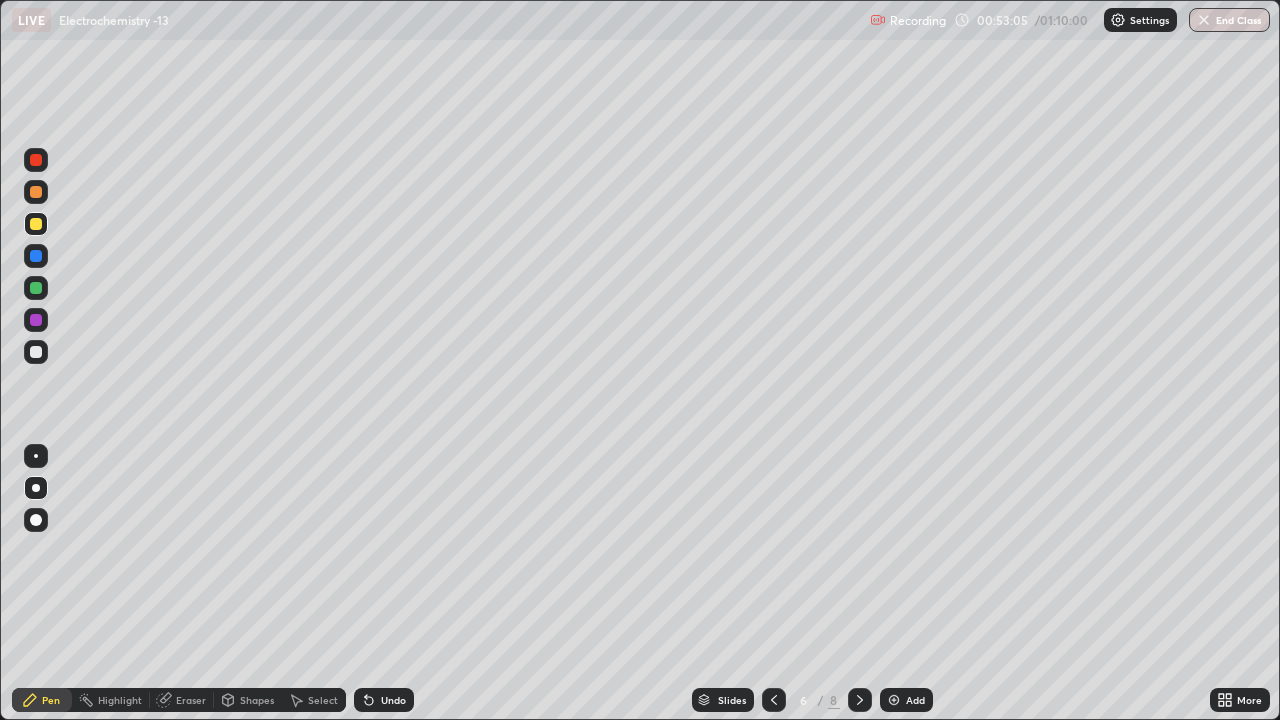 click at bounding box center (36, 288) 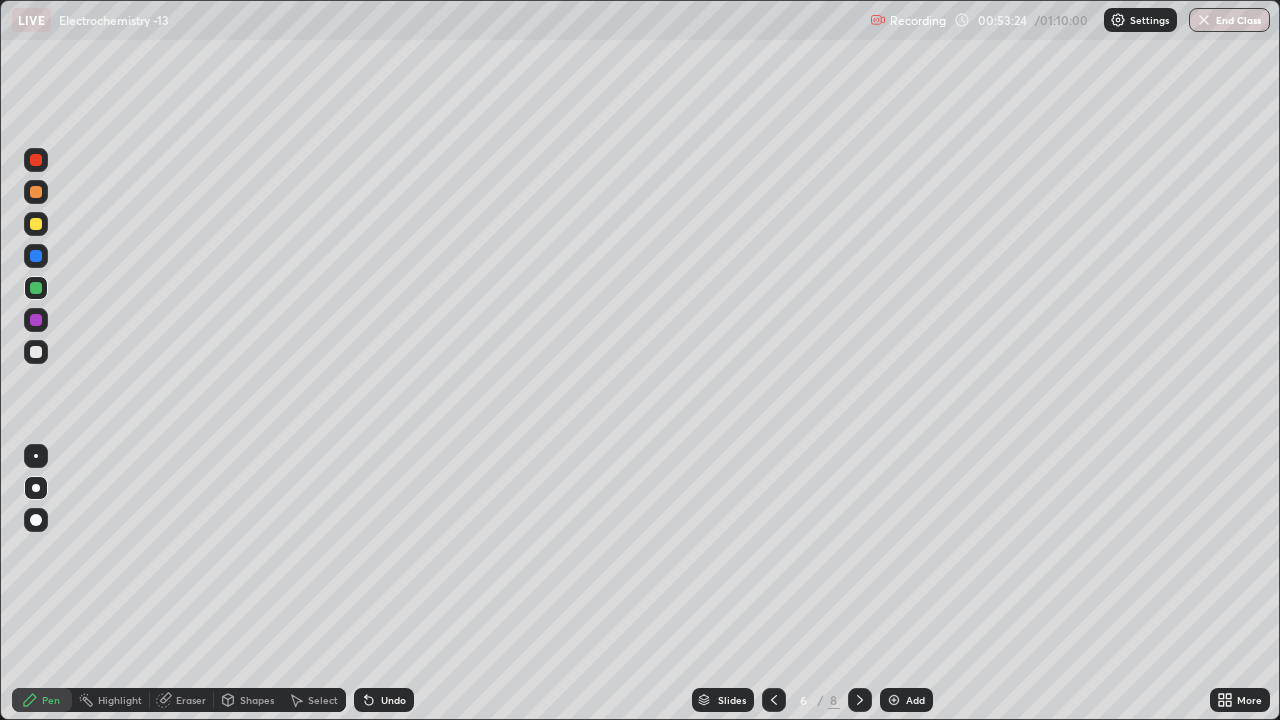 click 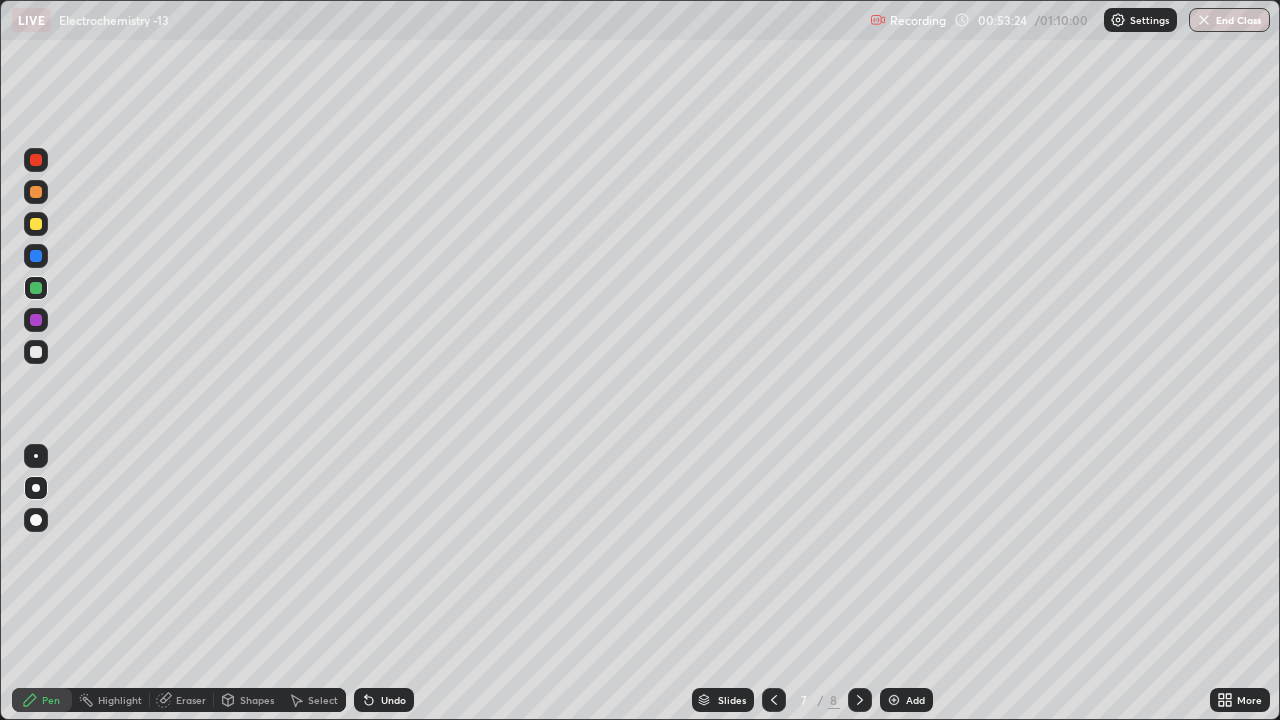 click 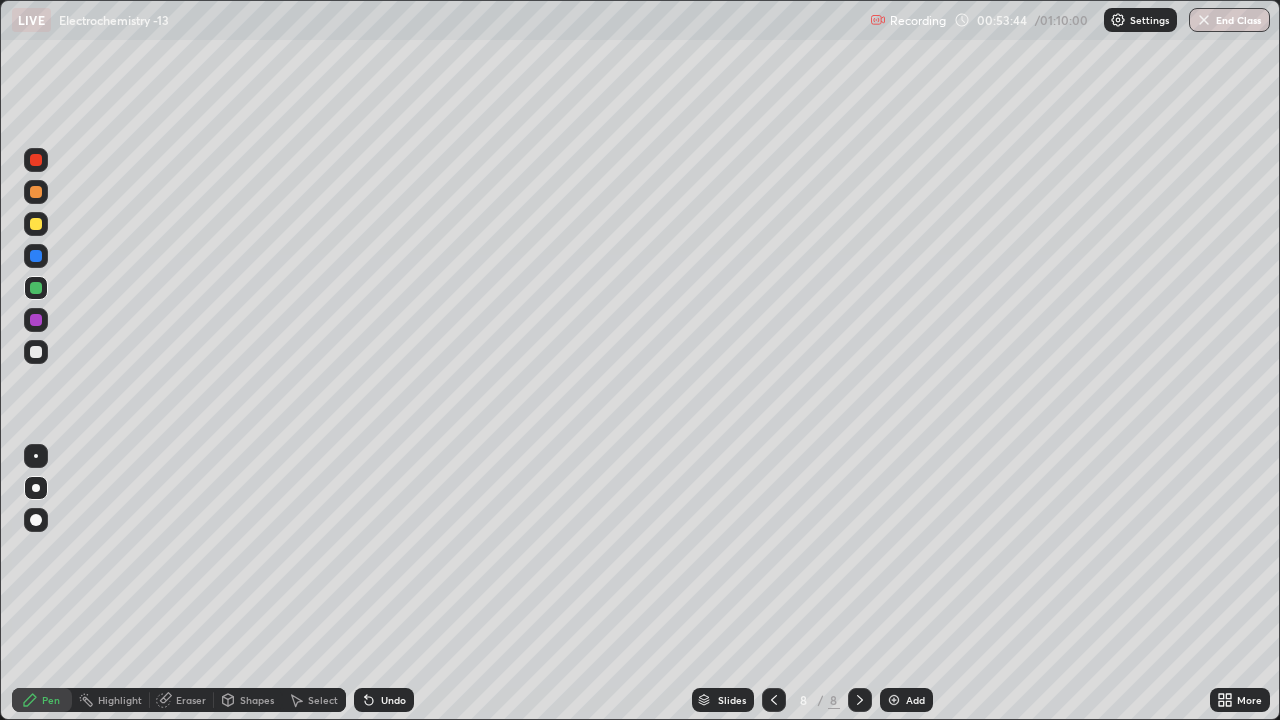 click at bounding box center (36, 352) 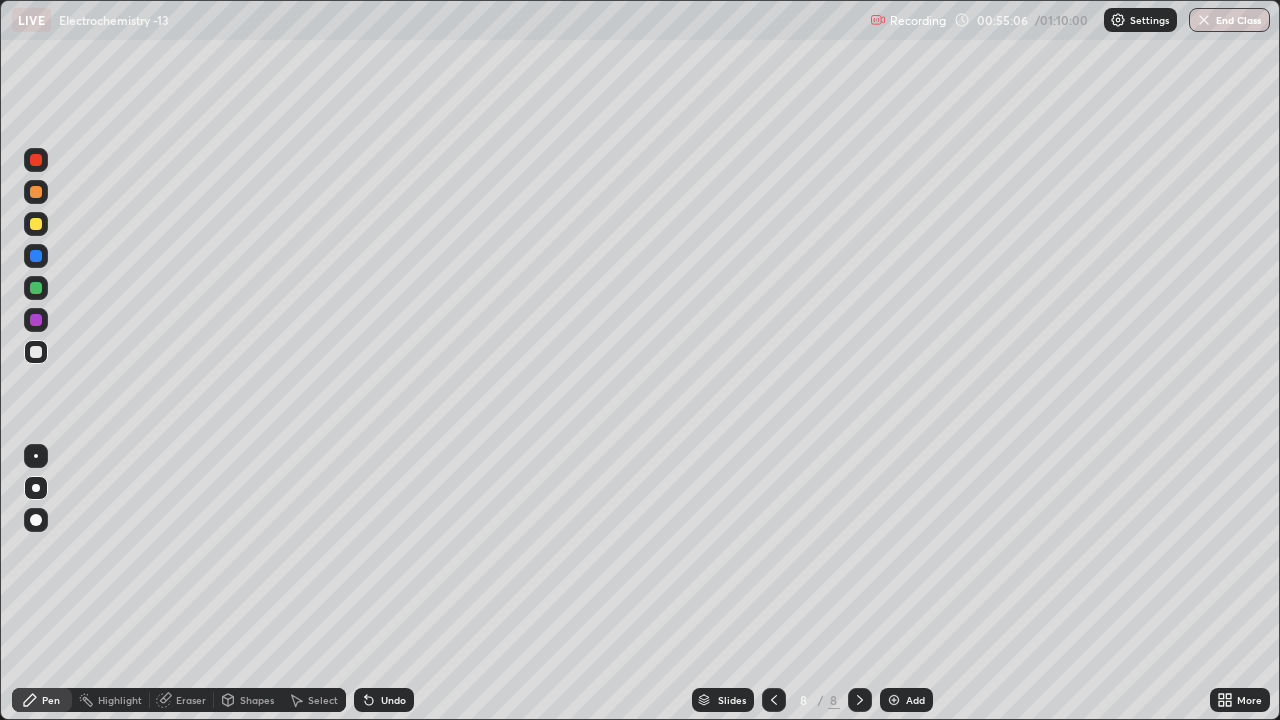click at bounding box center [36, 224] 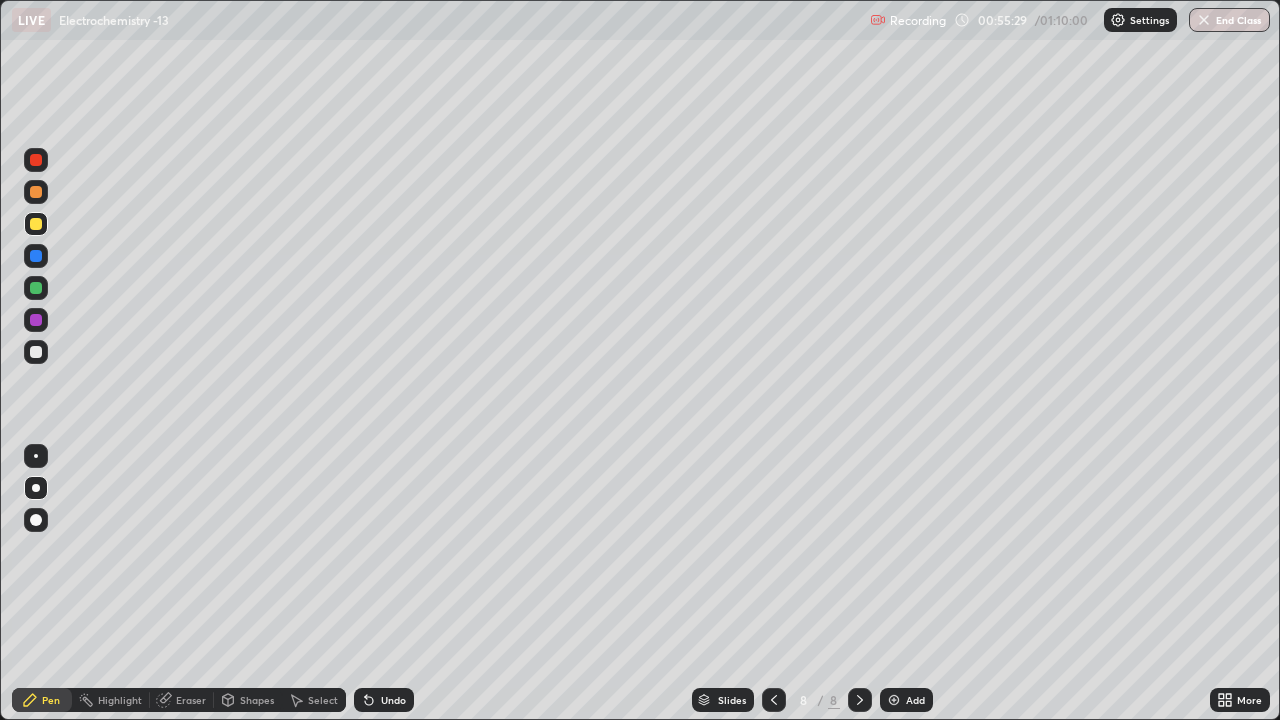 click at bounding box center (774, 700) 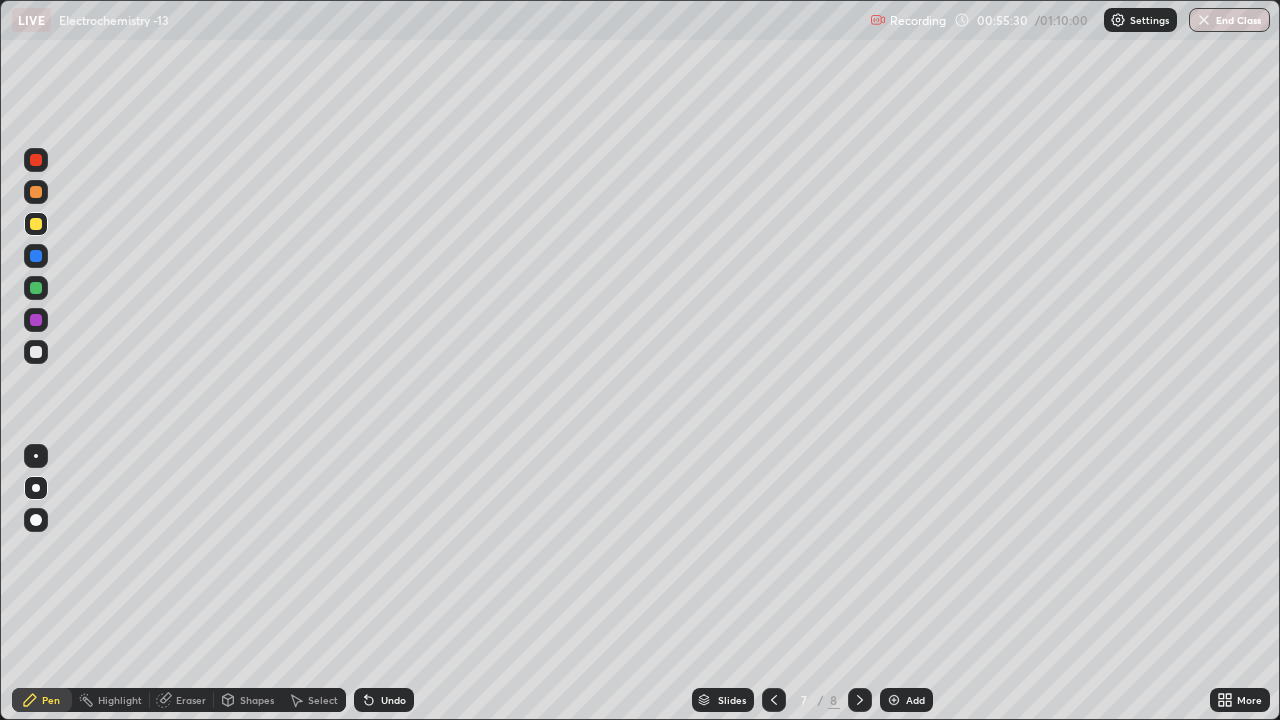 click 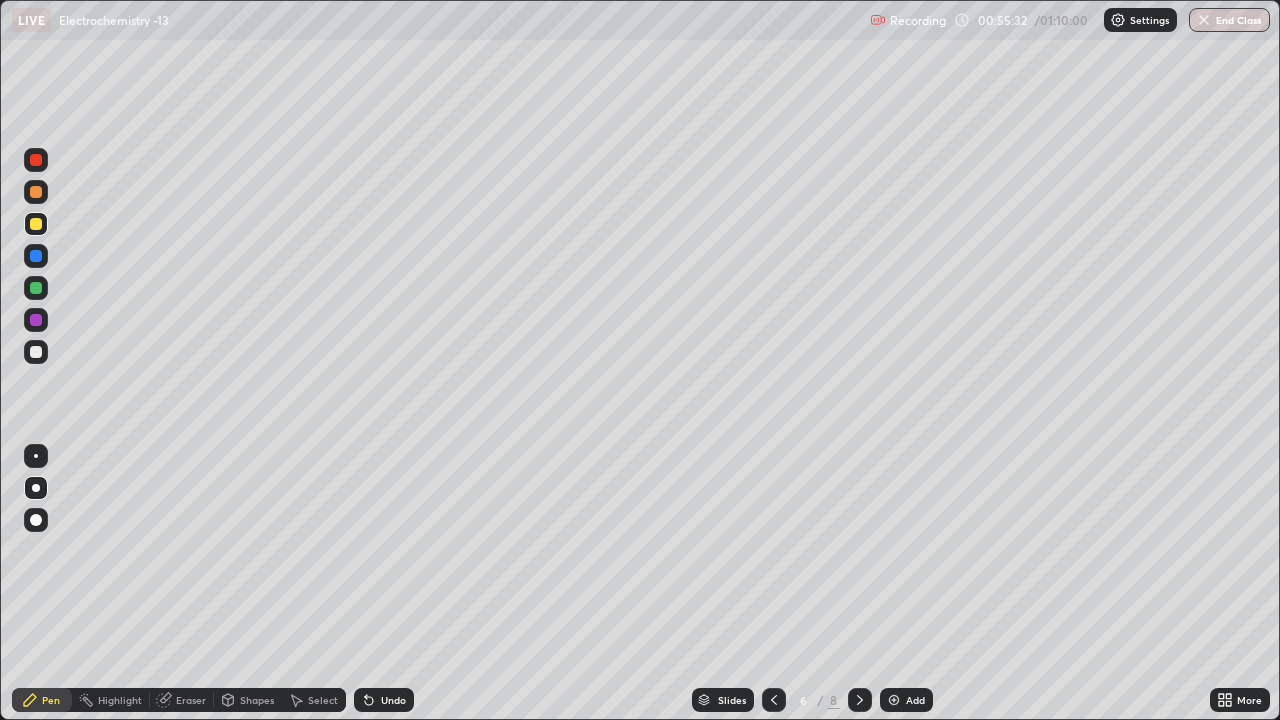 click at bounding box center [36, 288] 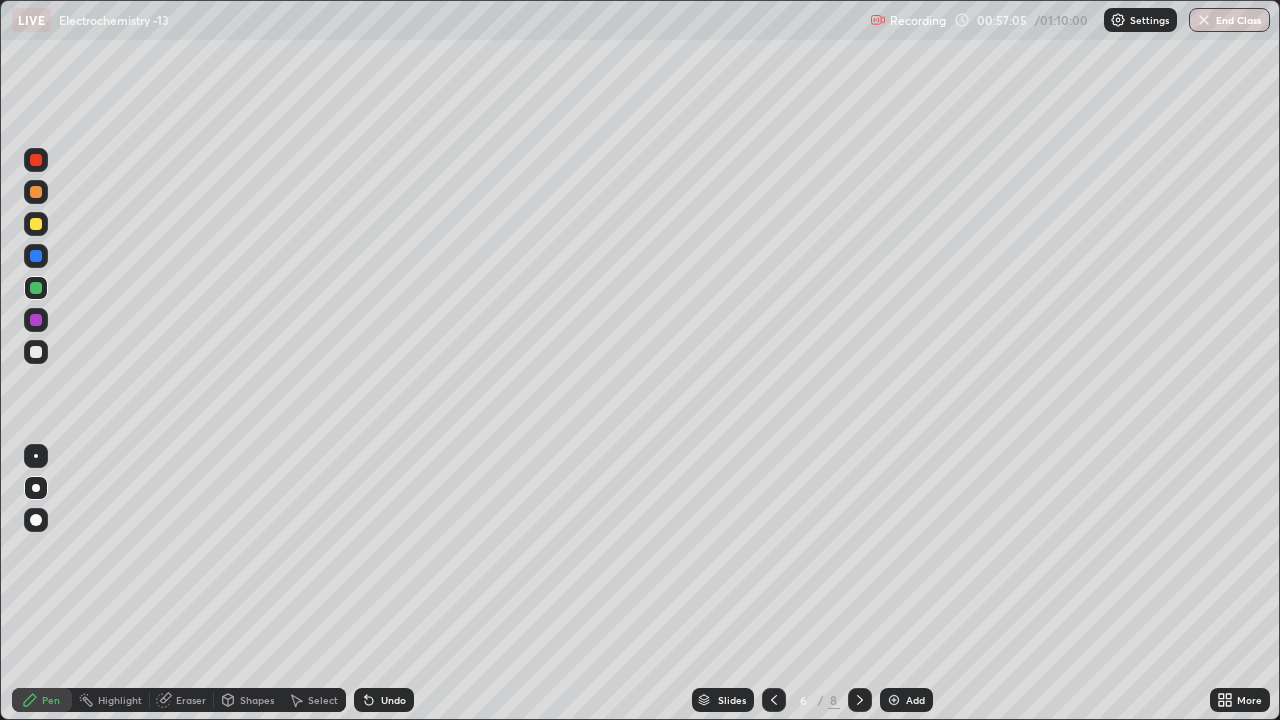 click 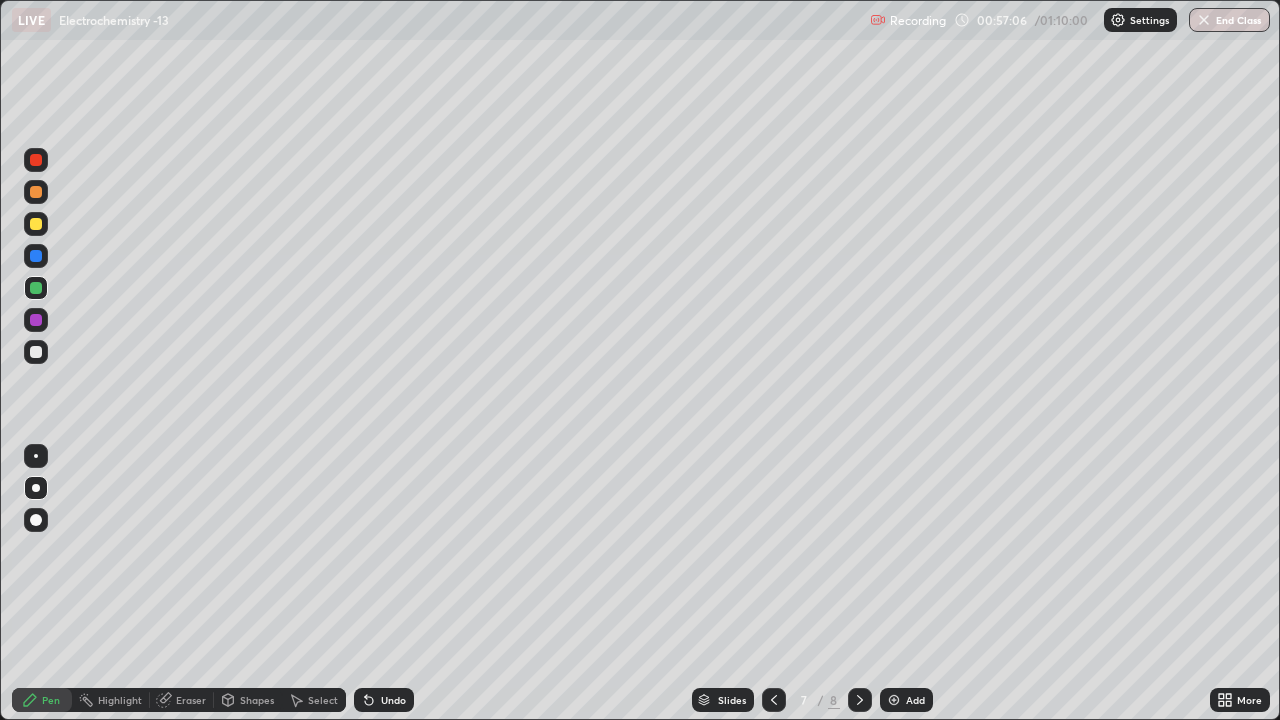 click 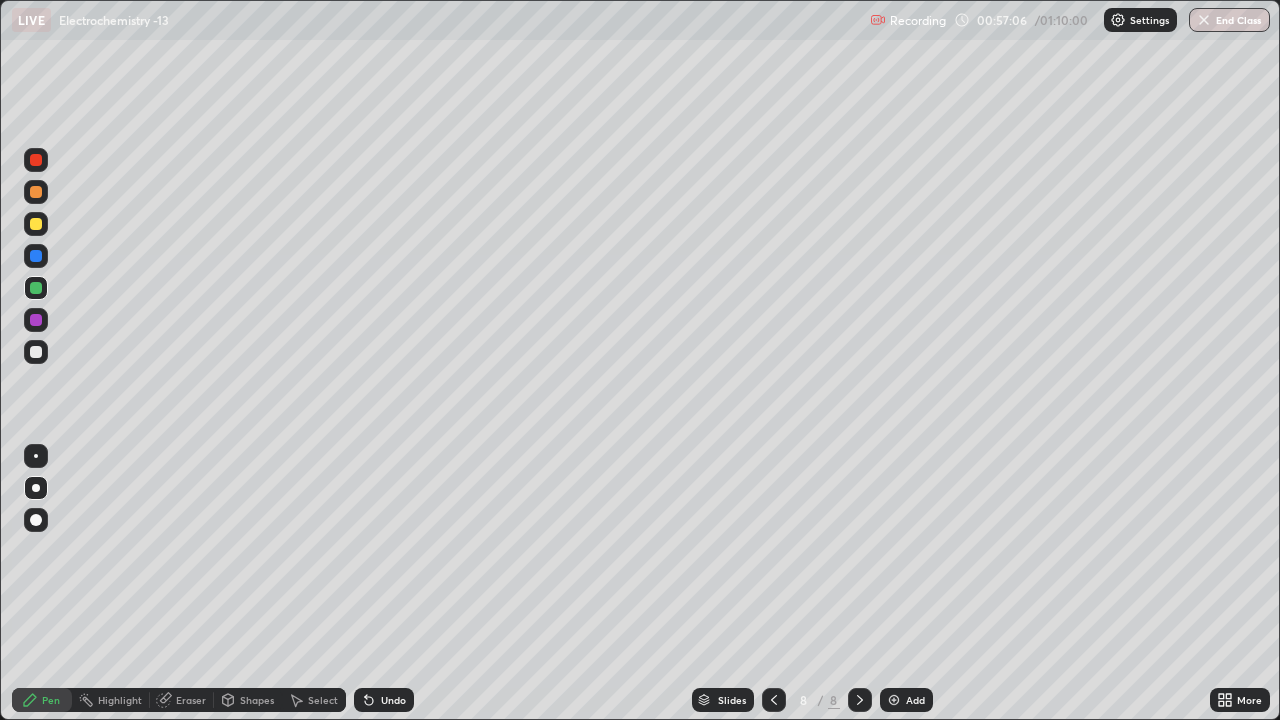 click on "Add" at bounding box center (915, 700) 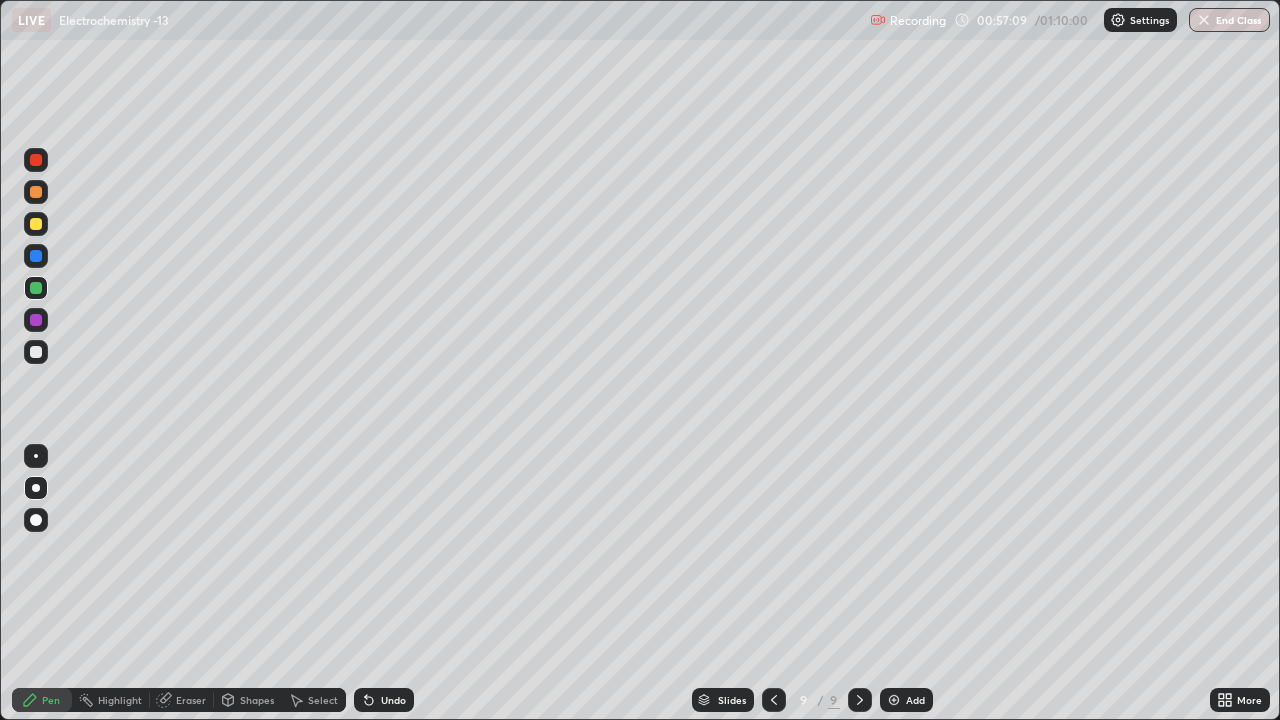 click at bounding box center [36, 224] 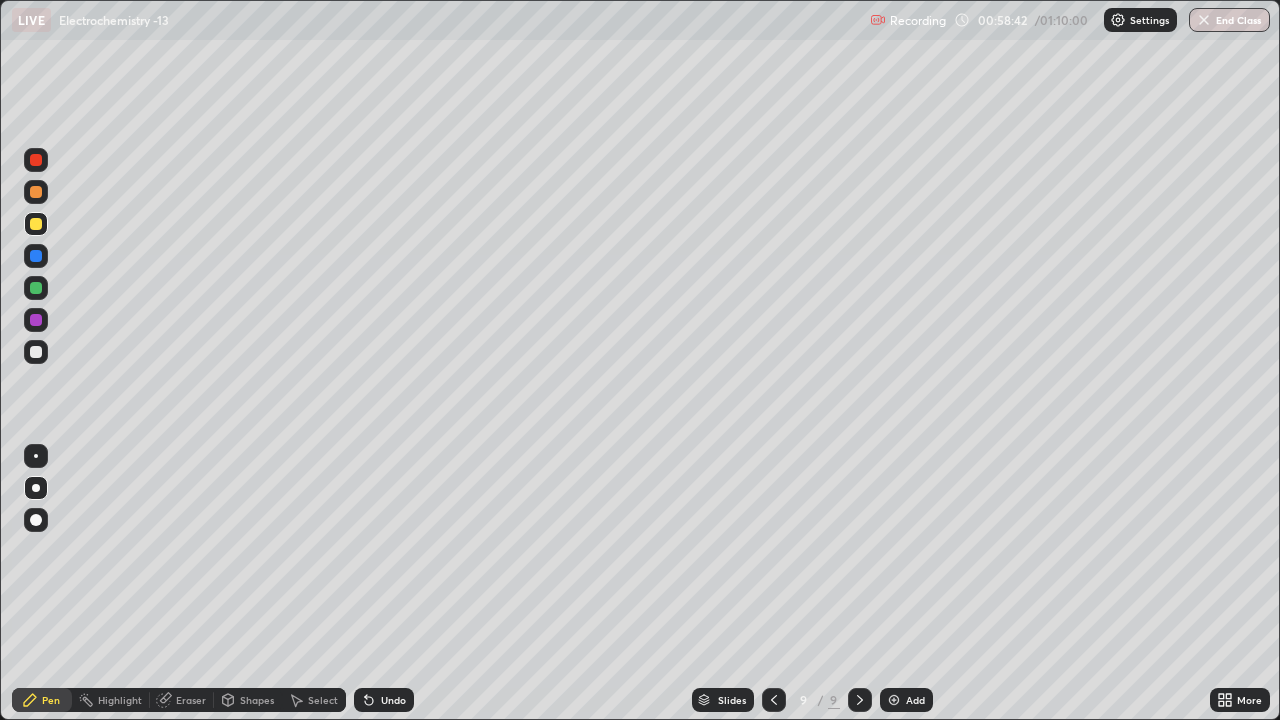 click 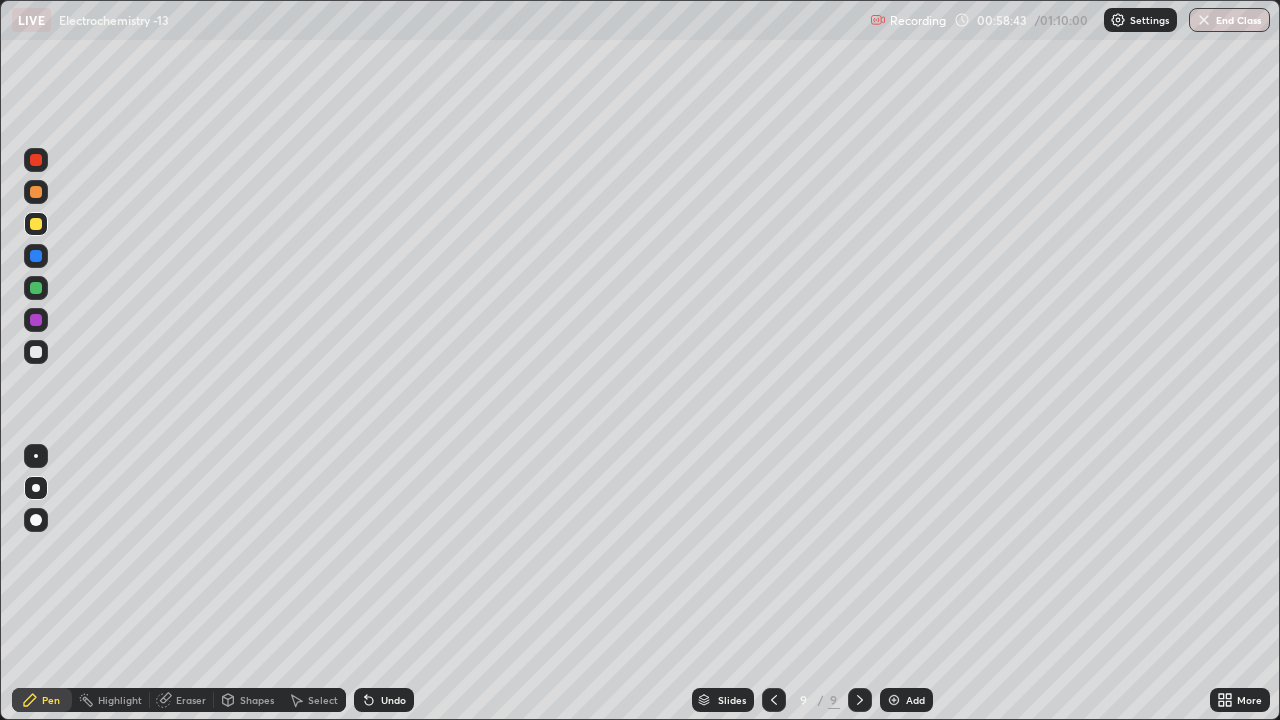 click 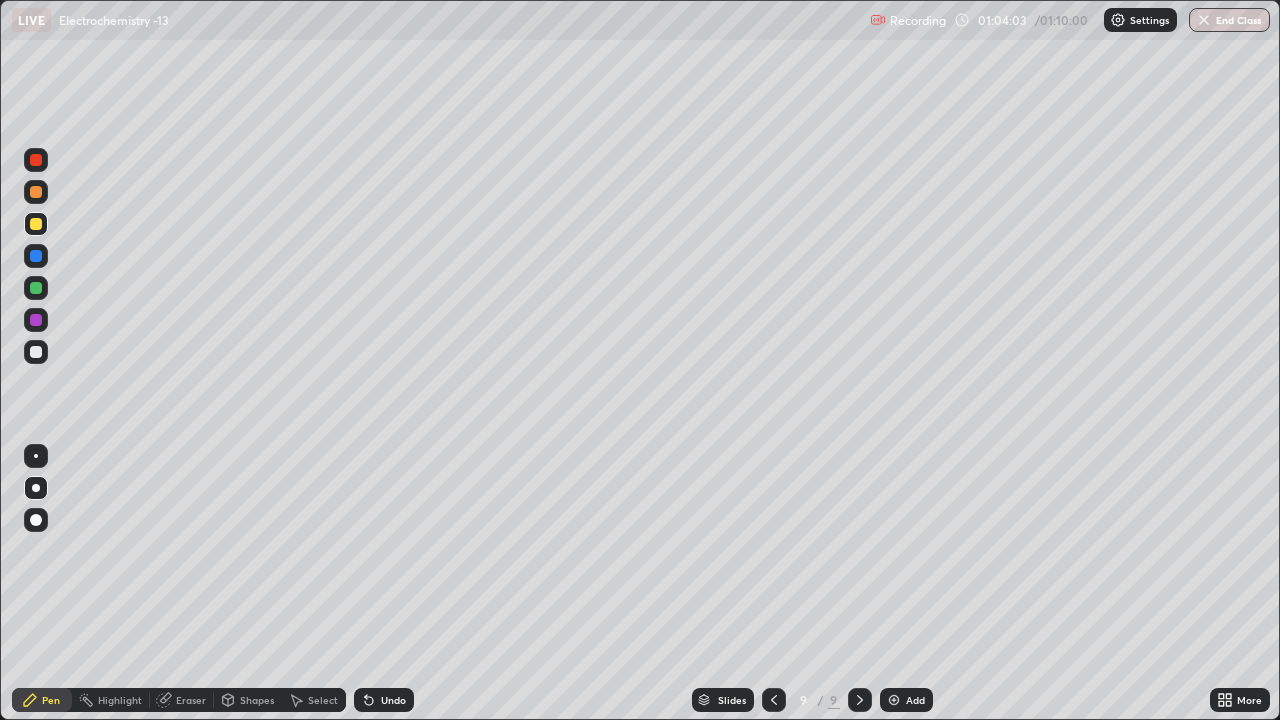 click on "Slides" at bounding box center (732, 700) 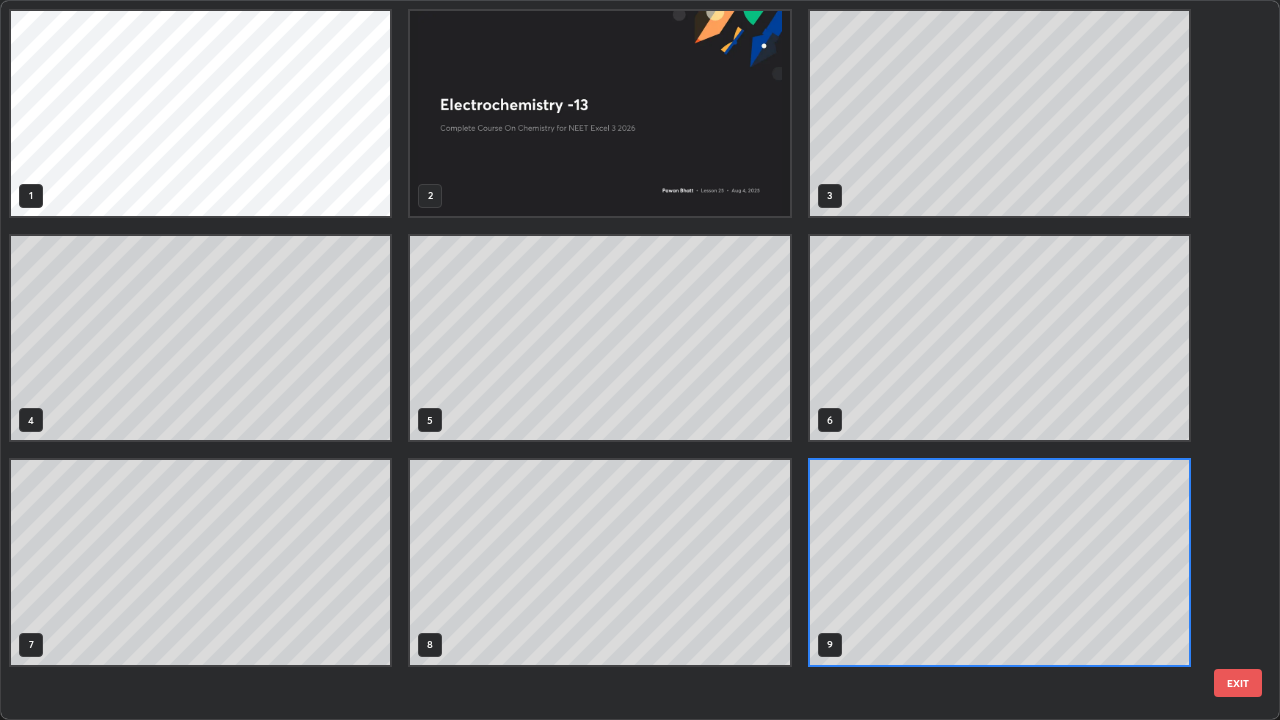 scroll, scrollTop: 7, scrollLeft: 11, axis: both 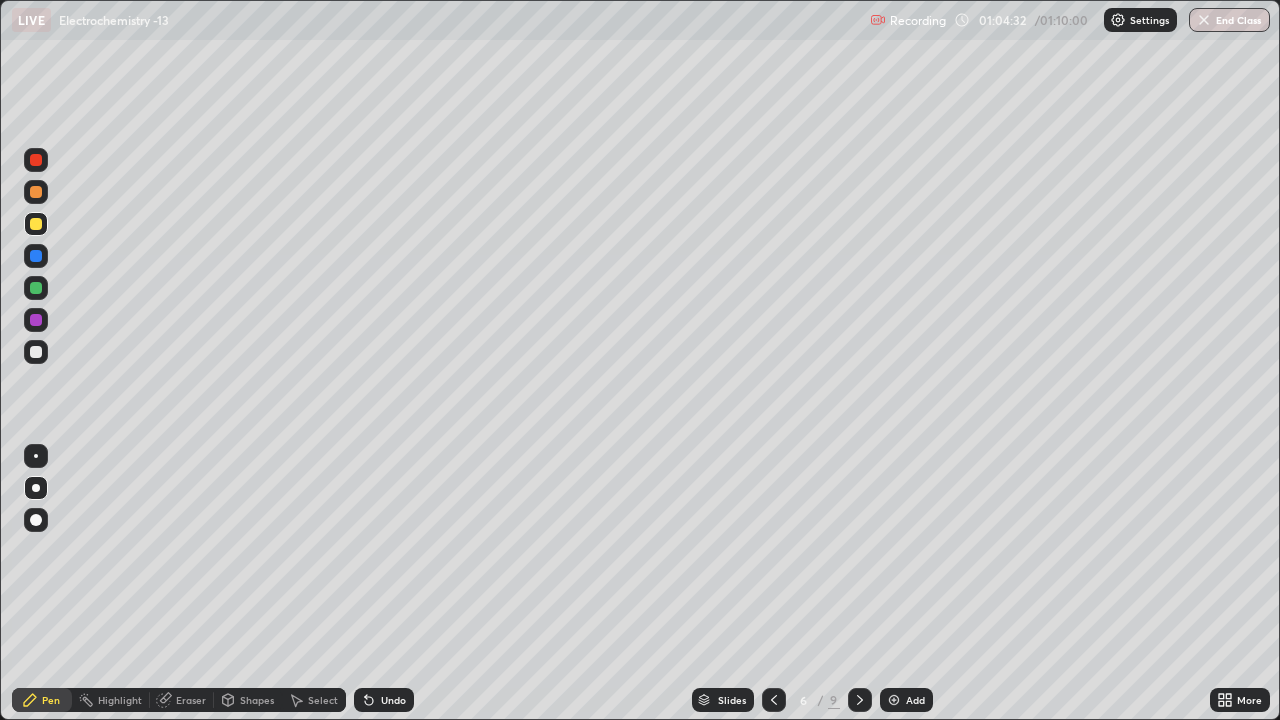 click on "Slides" at bounding box center [732, 700] 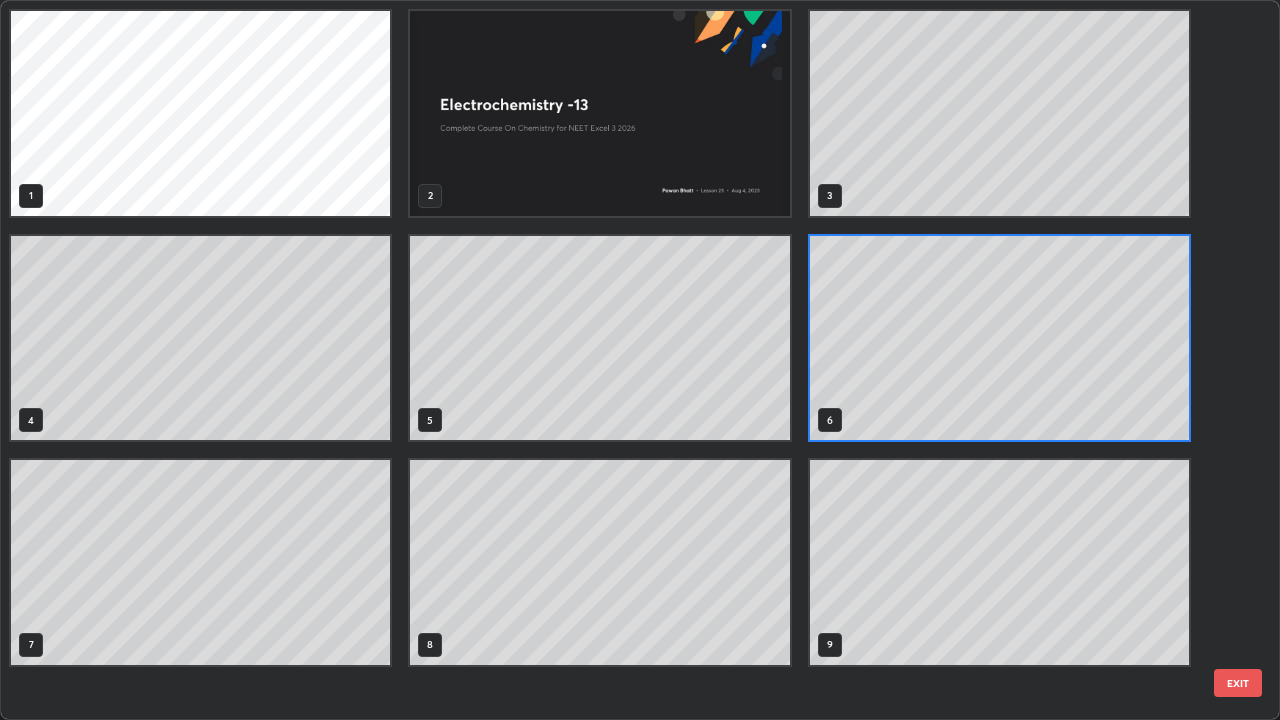 scroll, scrollTop: 7, scrollLeft: 11, axis: both 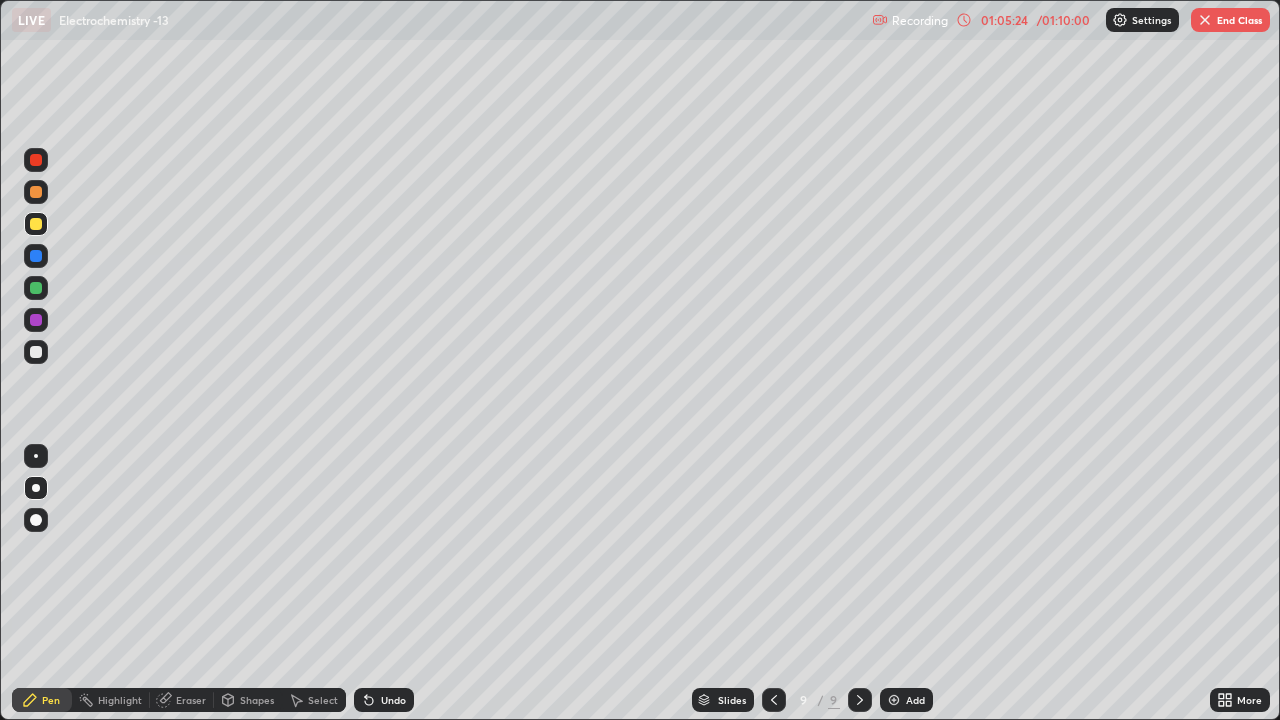 click on "End Class" at bounding box center [1230, 20] 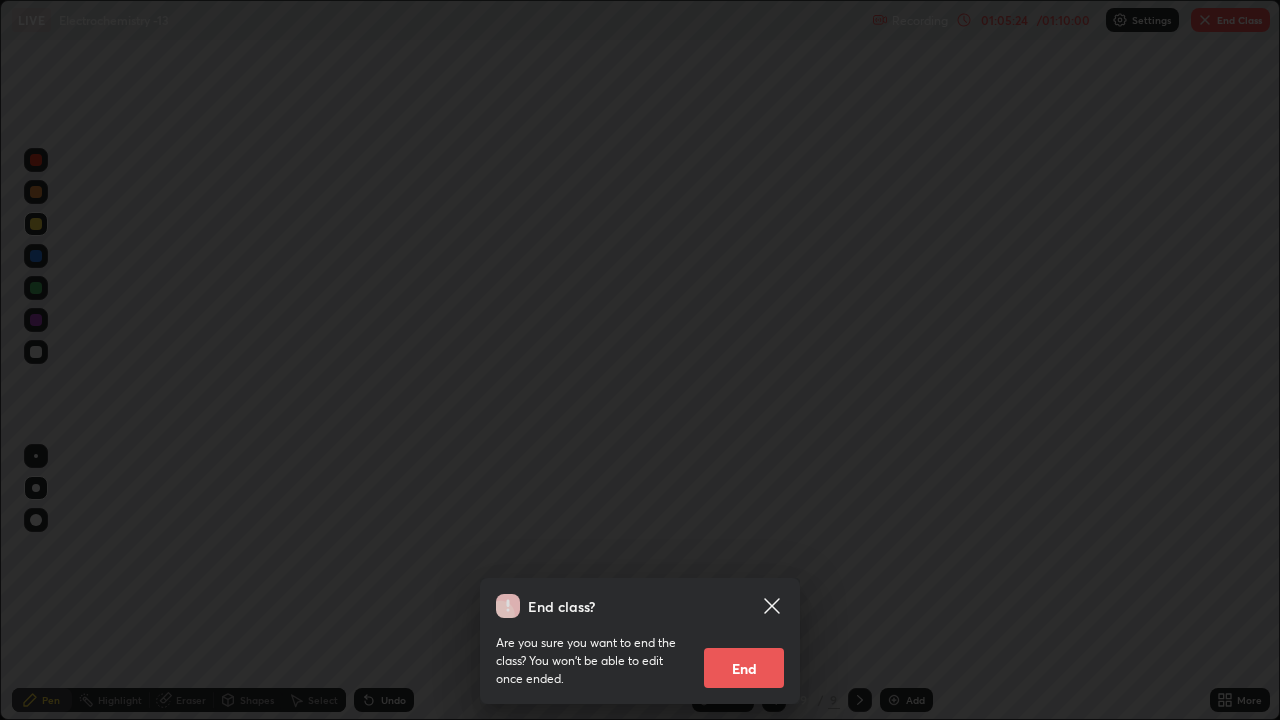 click on "End" at bounding box center (744, 668) 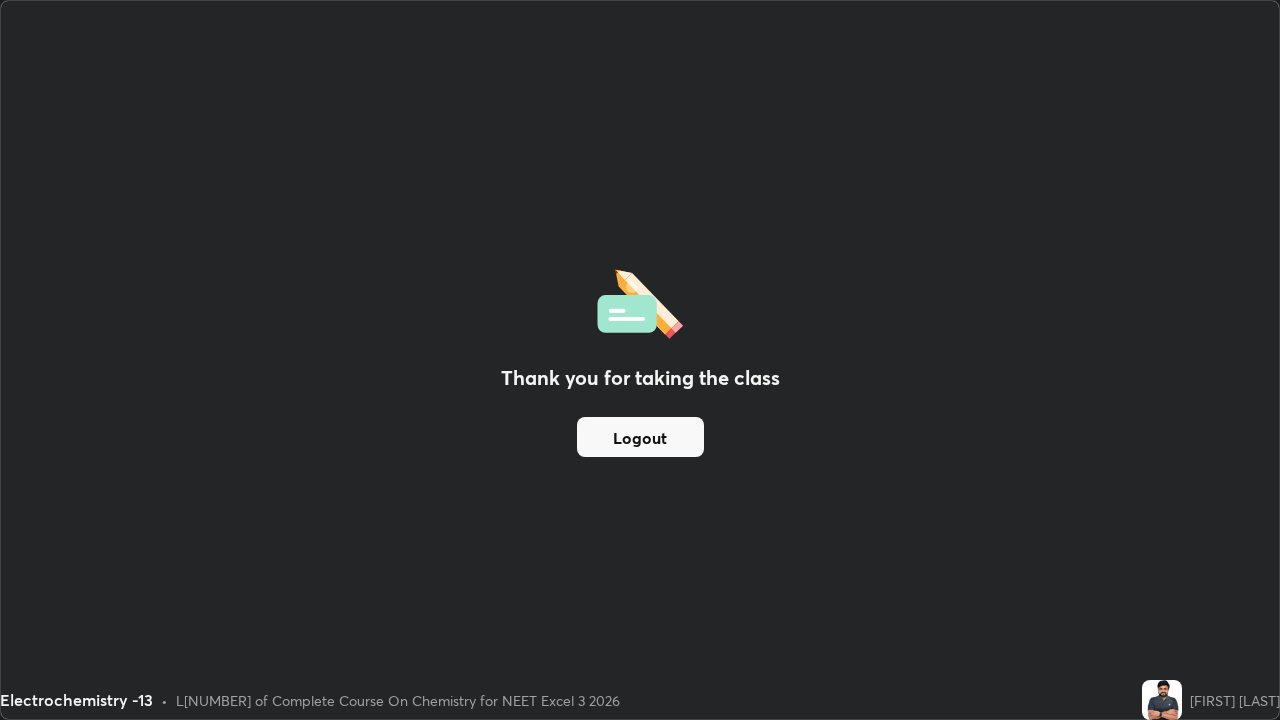 click on "Logout" at bounding box center (640, 437) 